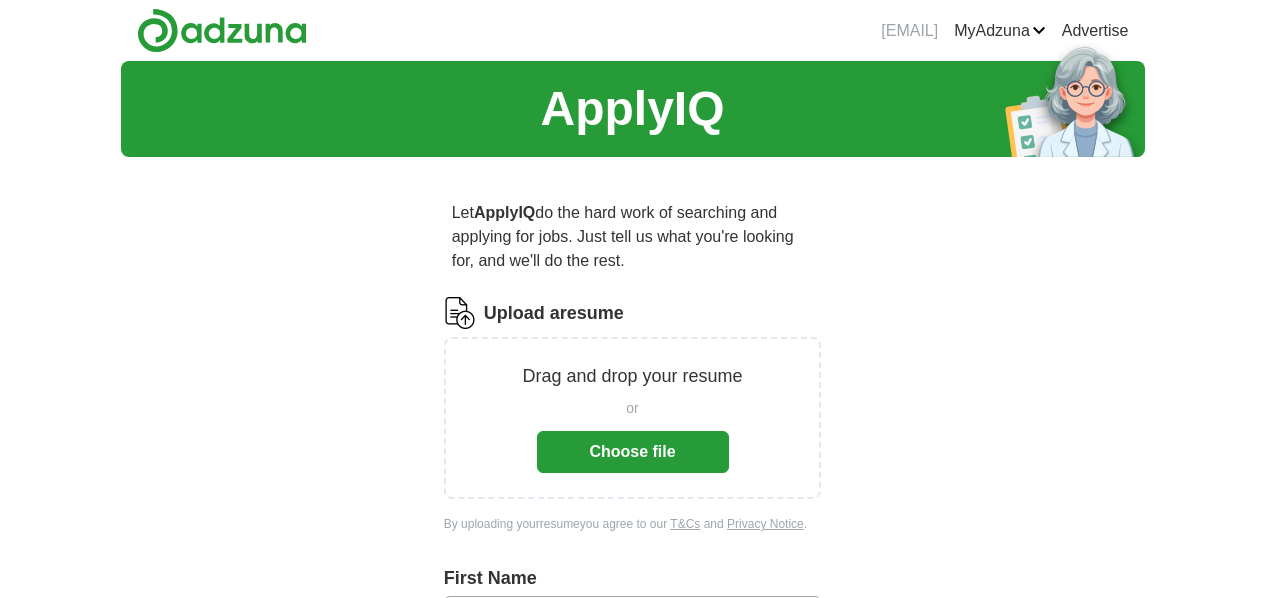 scroll, scrollTop: 0, scrollLeft: 0, axis: both 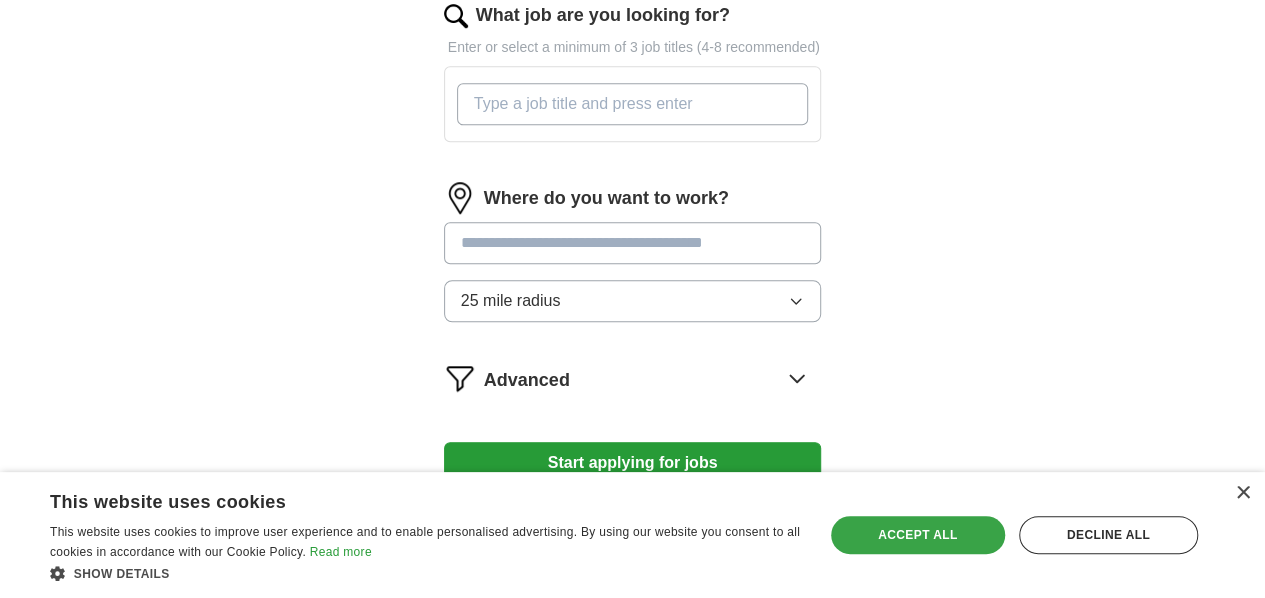 click on "Accept all" at bounding box center (918, 535) 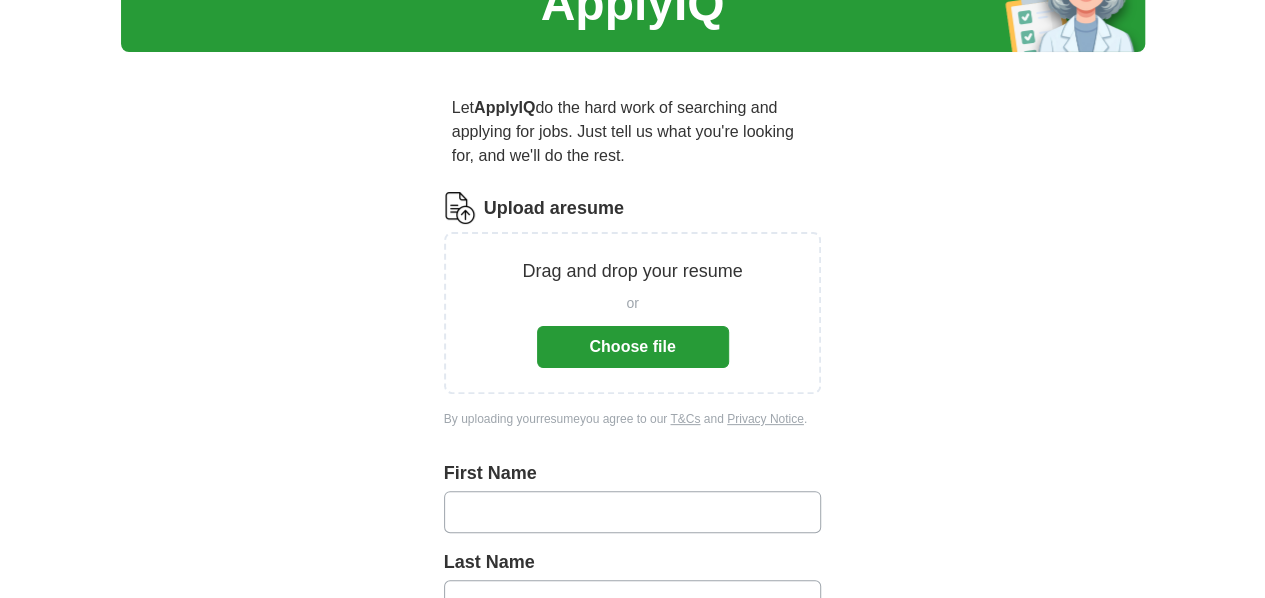 scroll, scrollTop: 0, scrollLeft: 0, axis: both 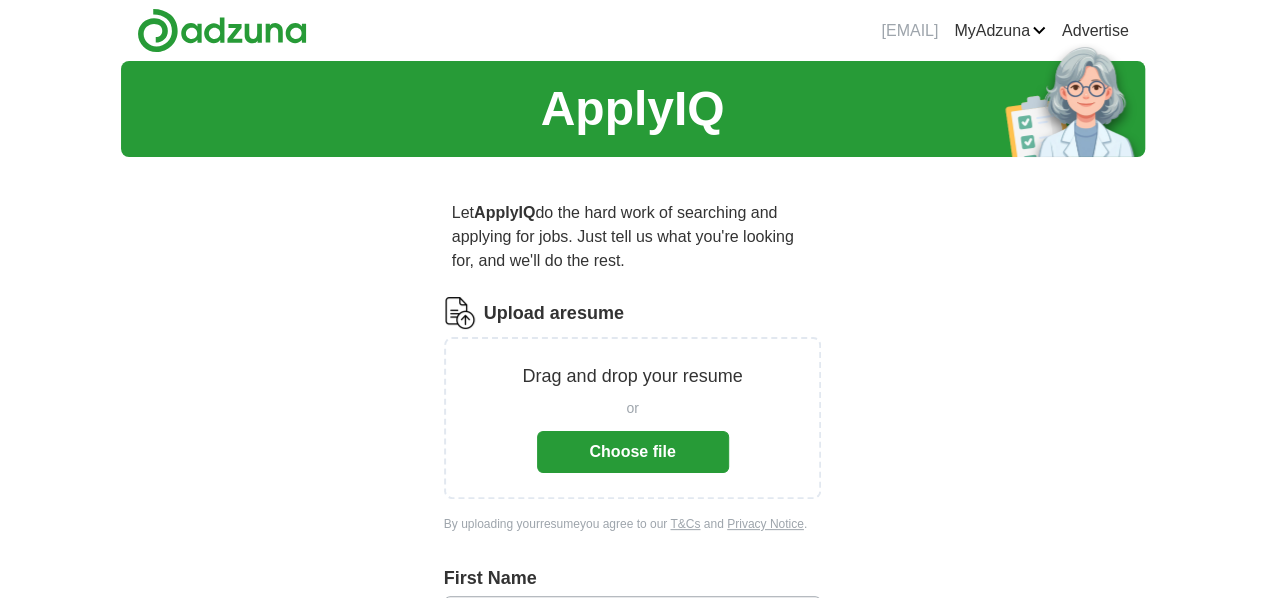 click on "Choose file" at bounding box center (633, 452) 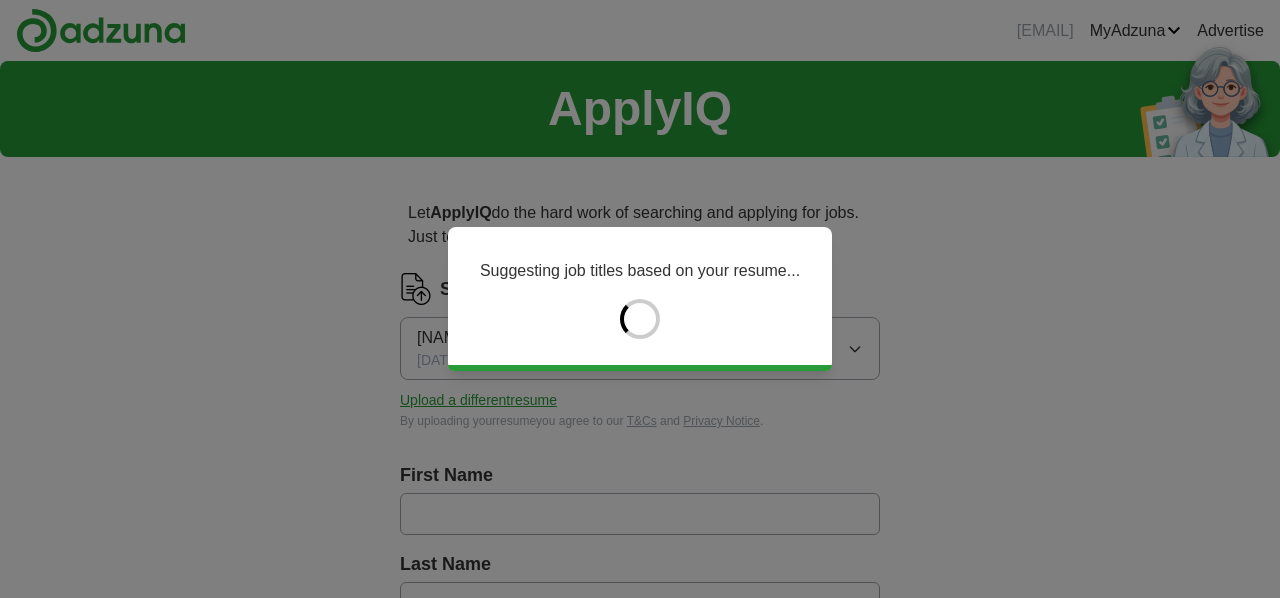 type on "*****" 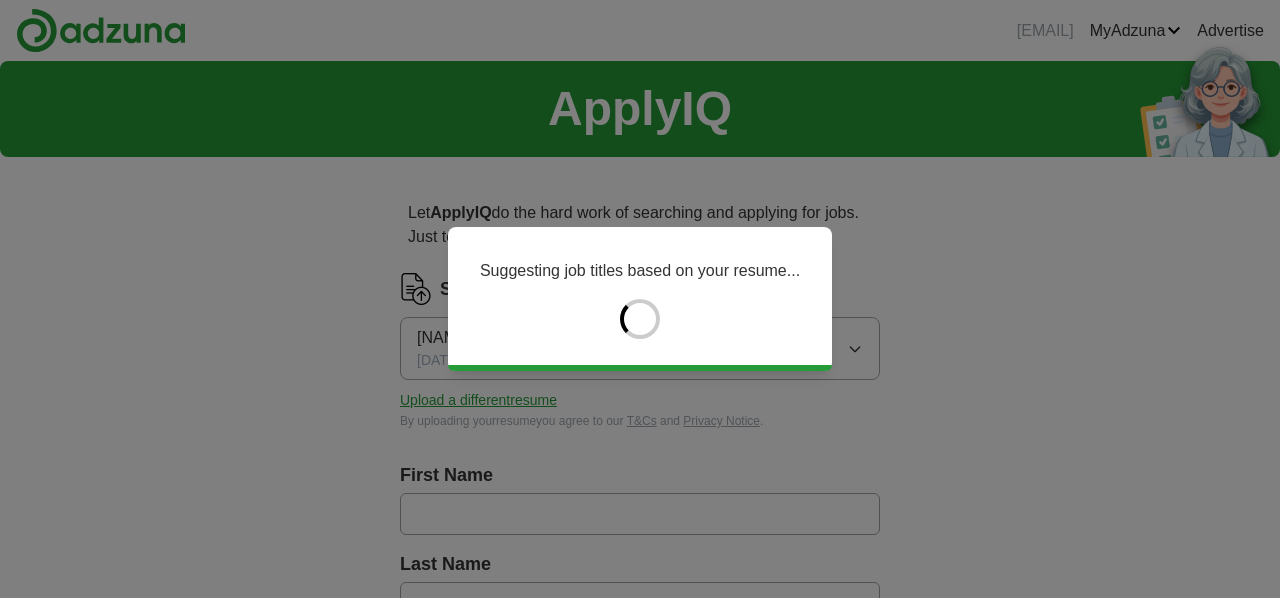 type on "********" 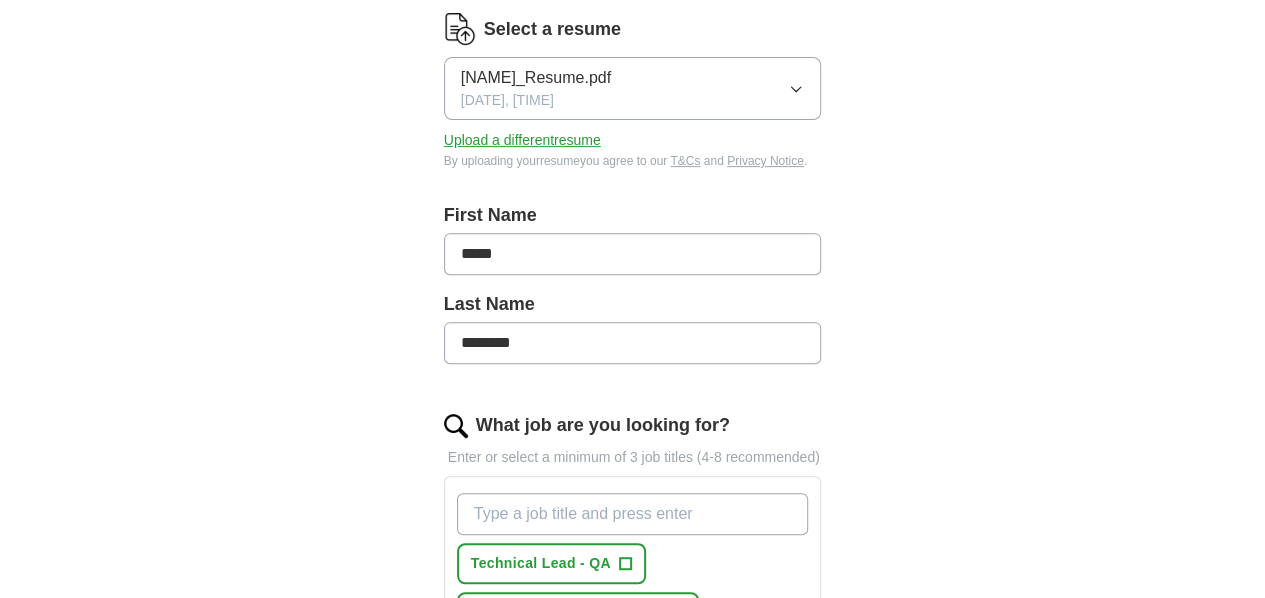 scroll, scrollTop: 286, scrollLeft: 0, axis: vertical 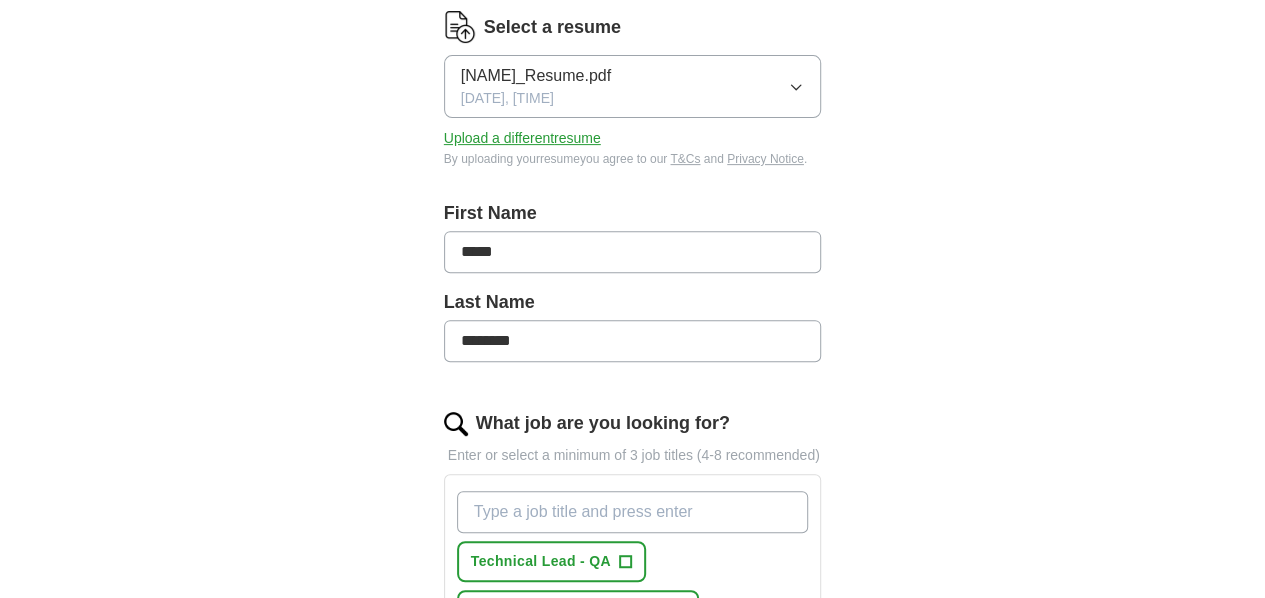 click on "*****" at bounding box center (633, 252) 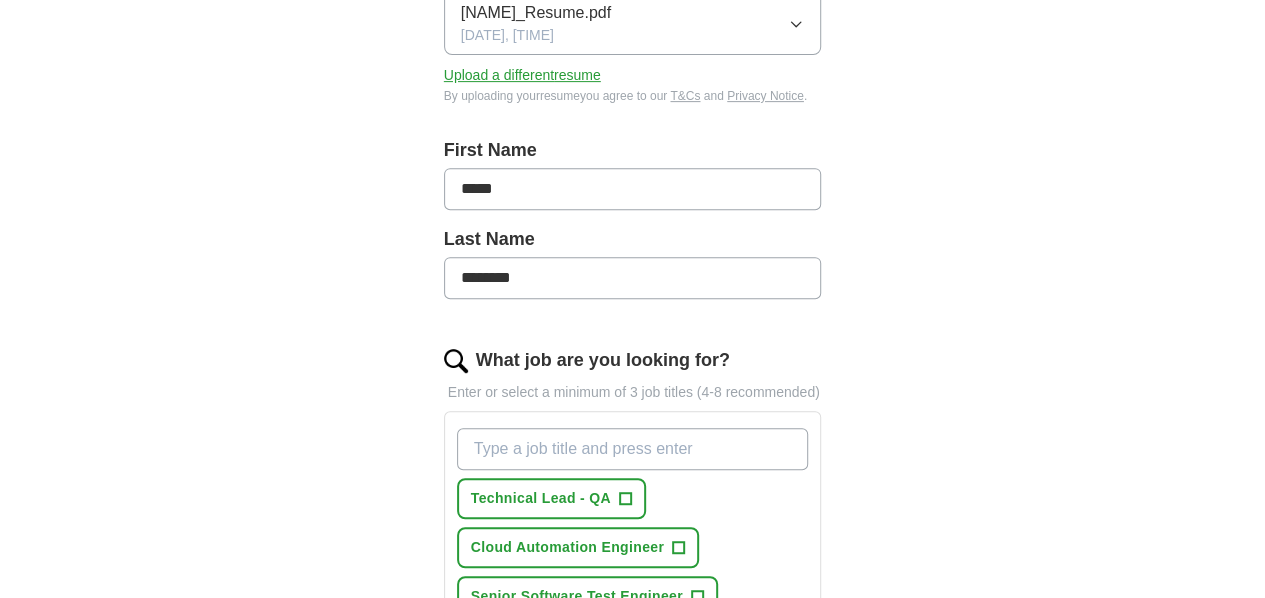 scroll, scrollTop: 348, scrollLeft: 0, axis: vertical 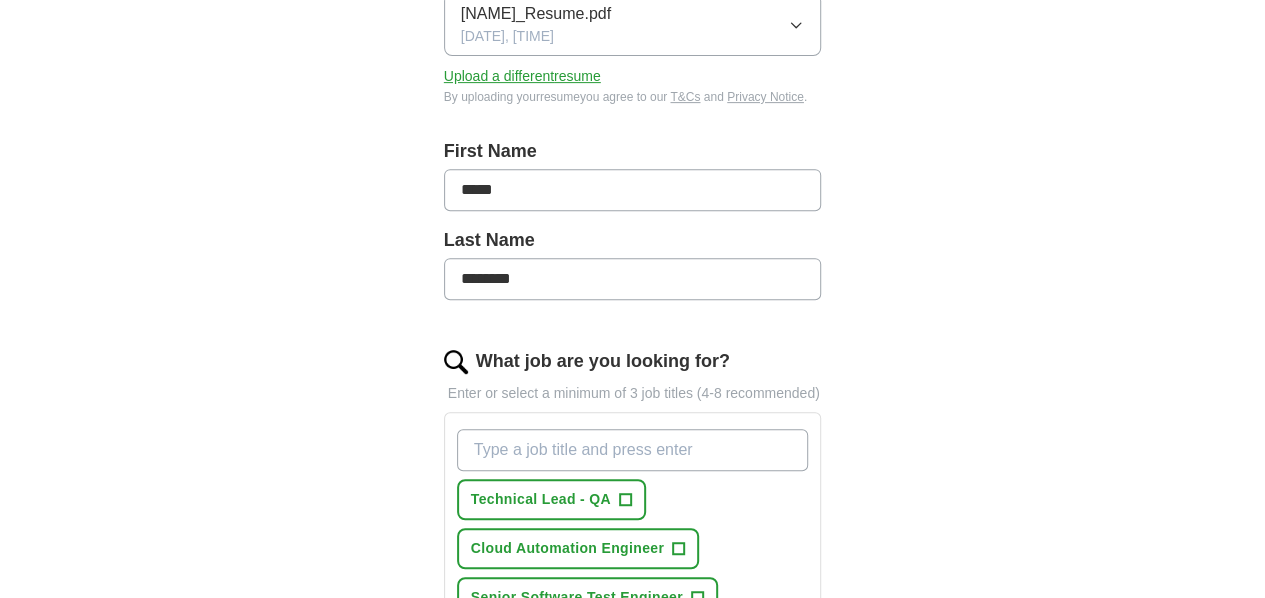 click on "*****" at bounding box center [633, 190] 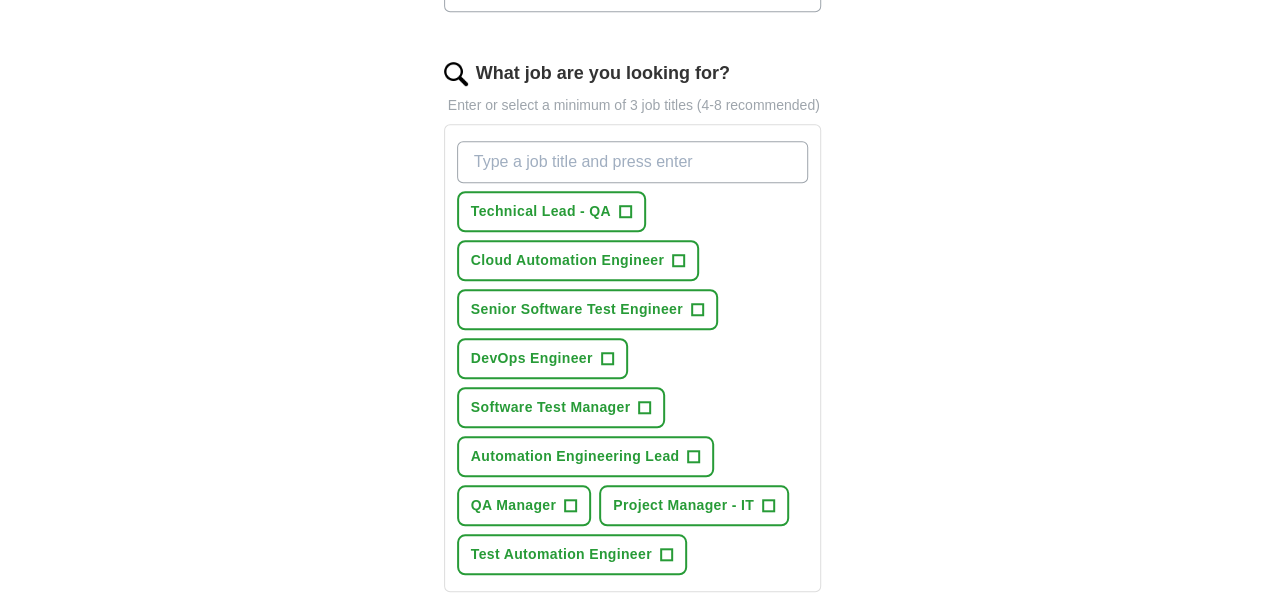 scroll, scrollTop: 643, scrollLeft: 0, axis: vertical 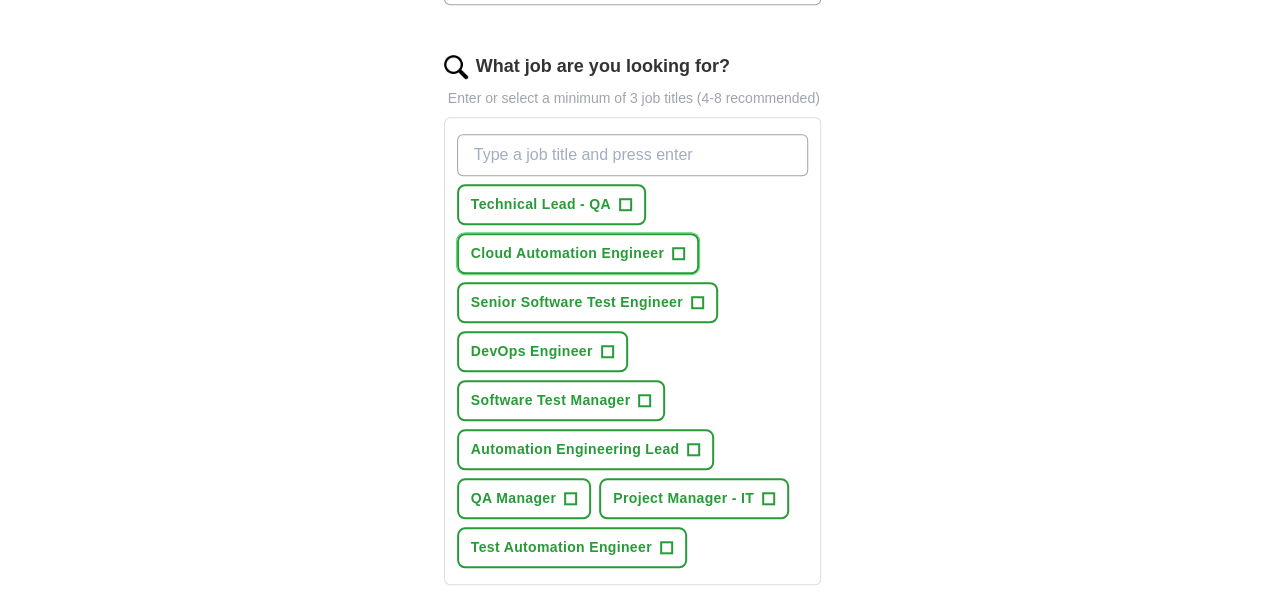 click on "+" at bounding box center (679, 254) 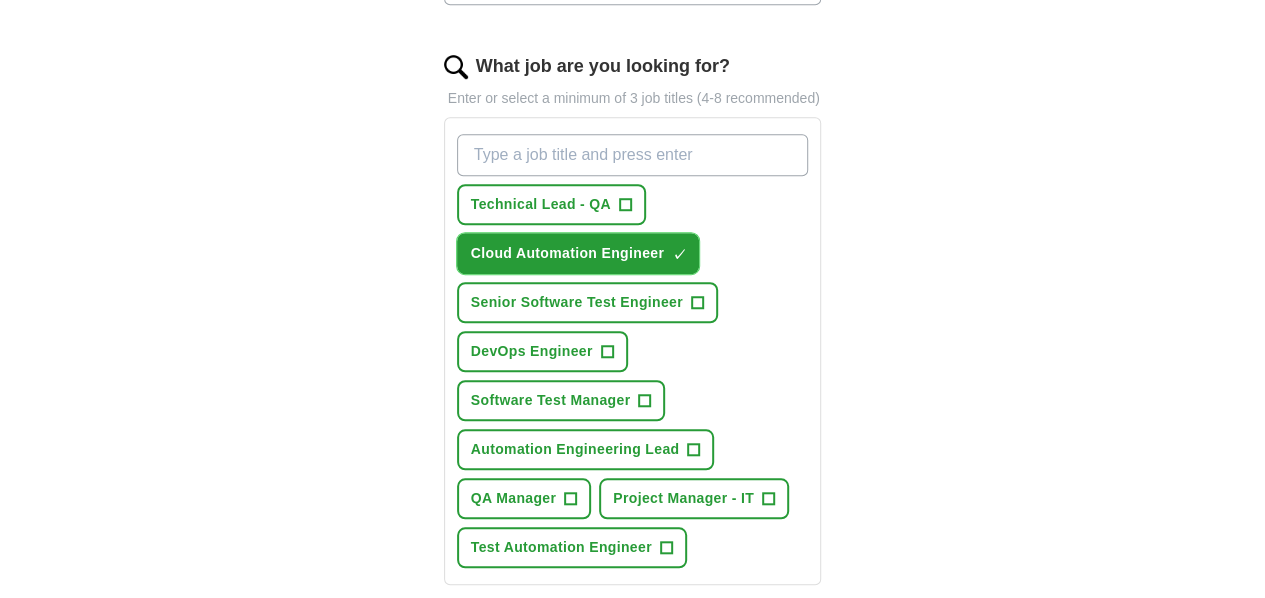 click on "×" at bounding box center [0, 0] 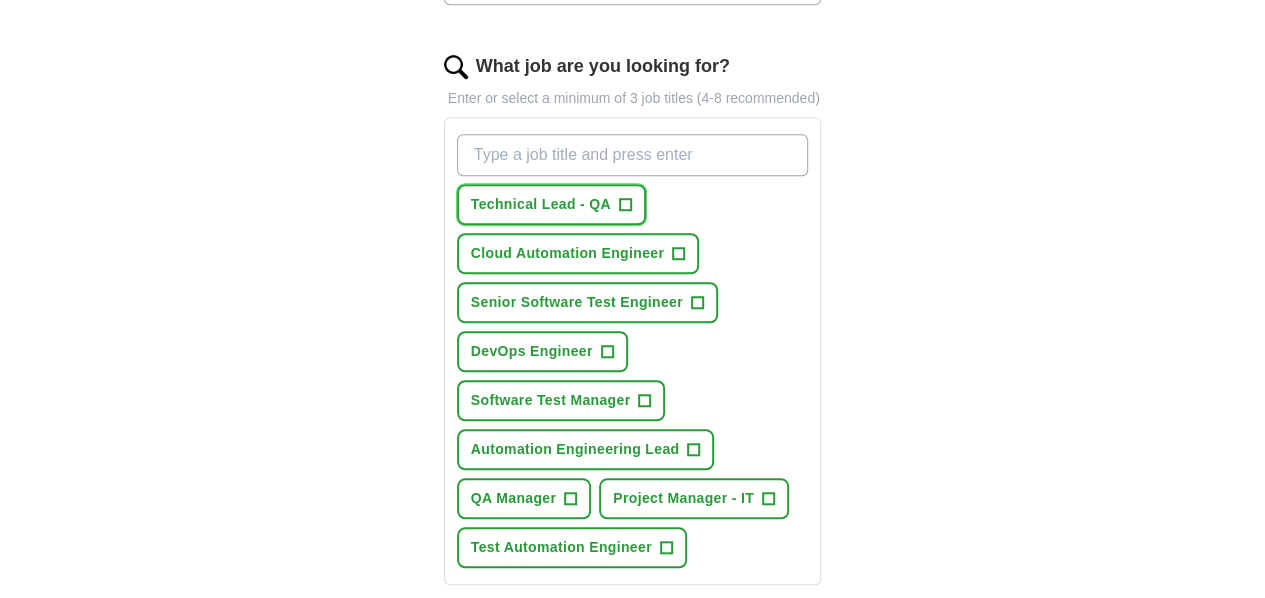 click on "+" at bounding box center (625, 205) 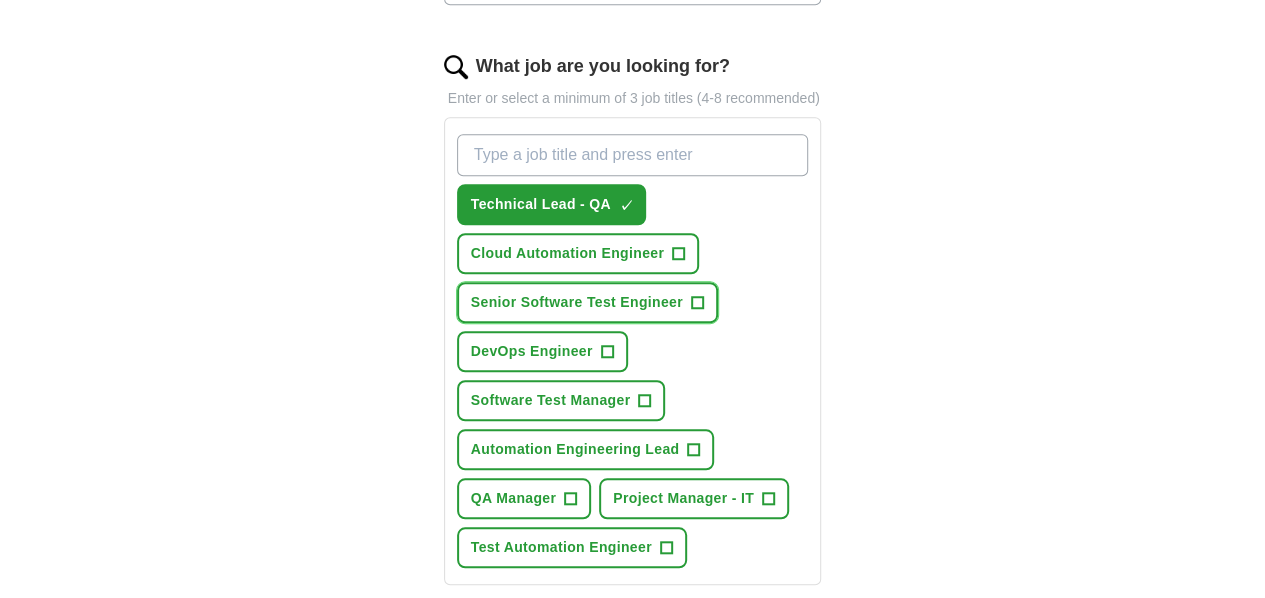 click on "+" at bounding box center (697, 303) 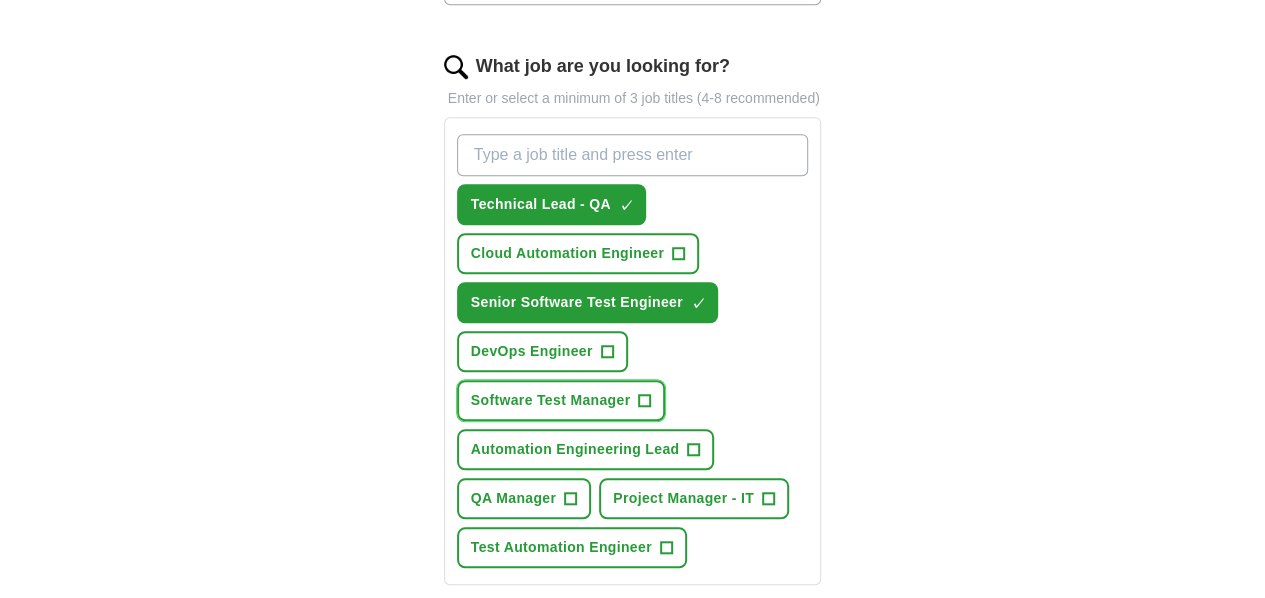 click on "+" at bounding box center (645, 401) 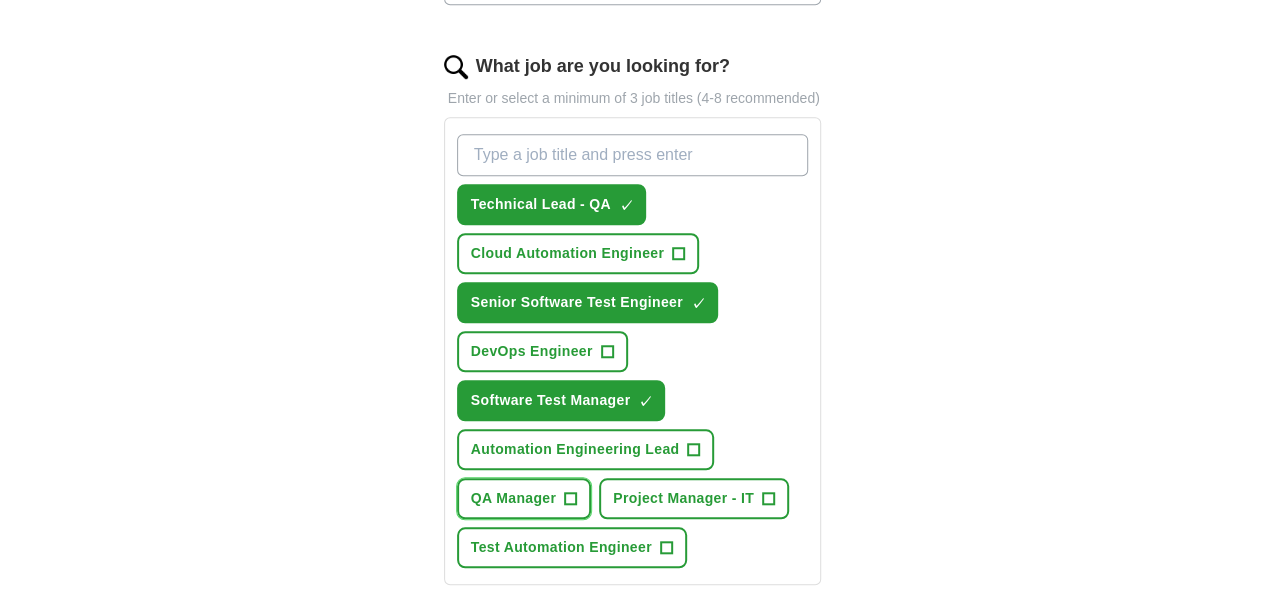 click on "+" at bounding box center (571, 499) 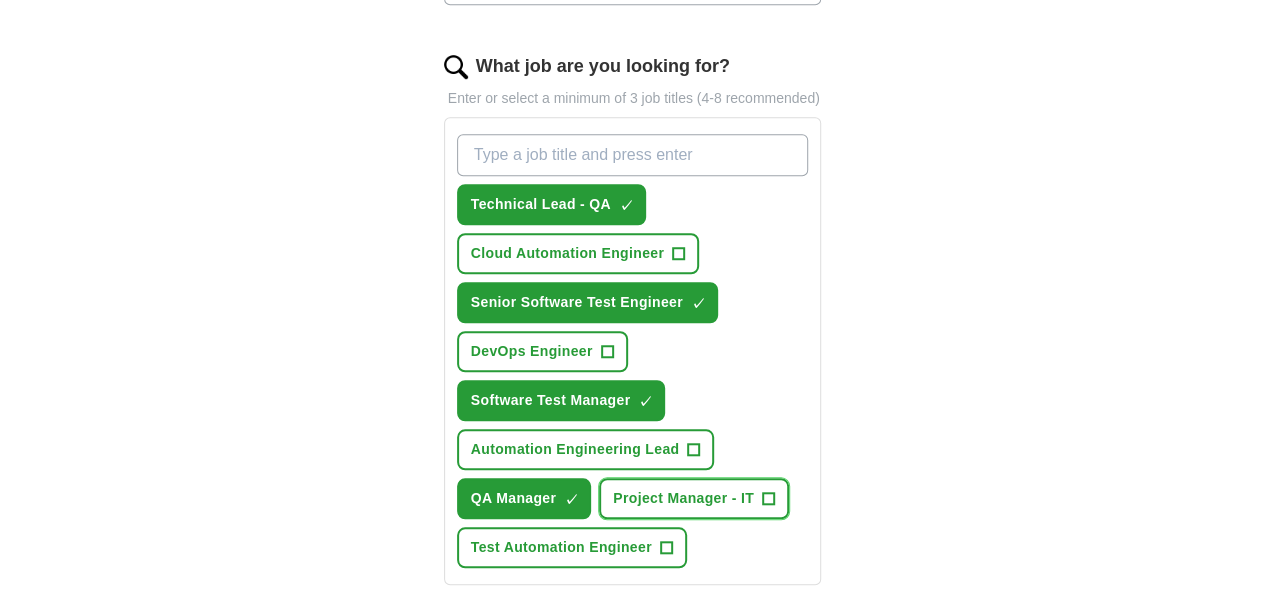 click on "+" at bounding box center (768, 499) 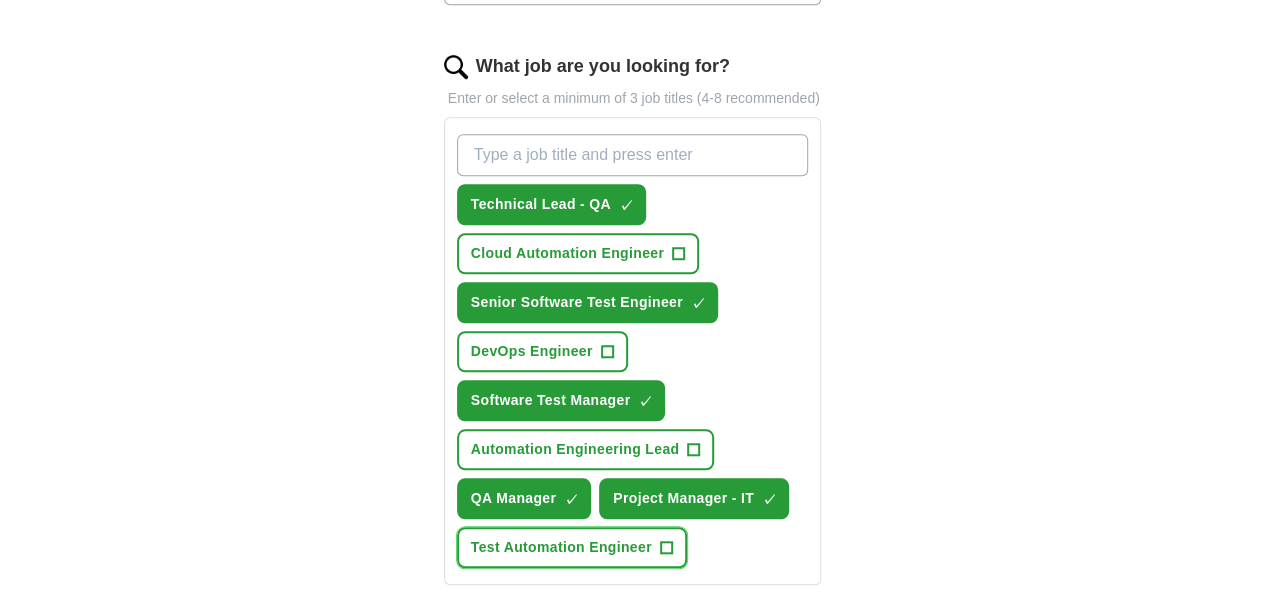 click on "+" at bounding box center [666, 548] 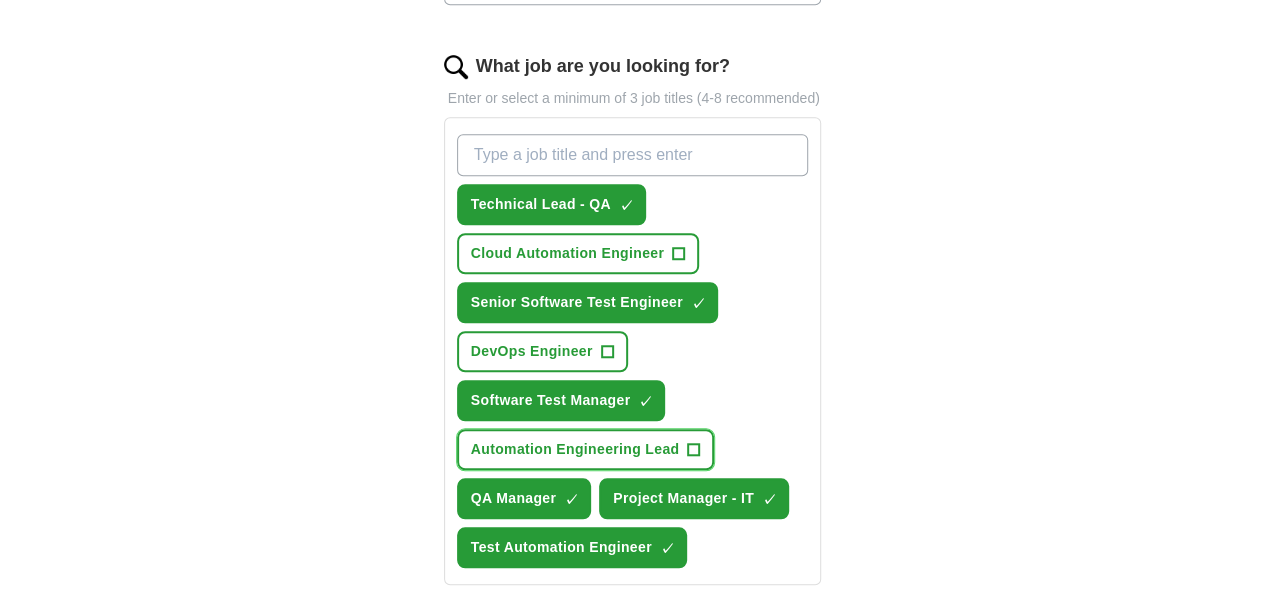 click on "+" at bounding box center (693, 449) 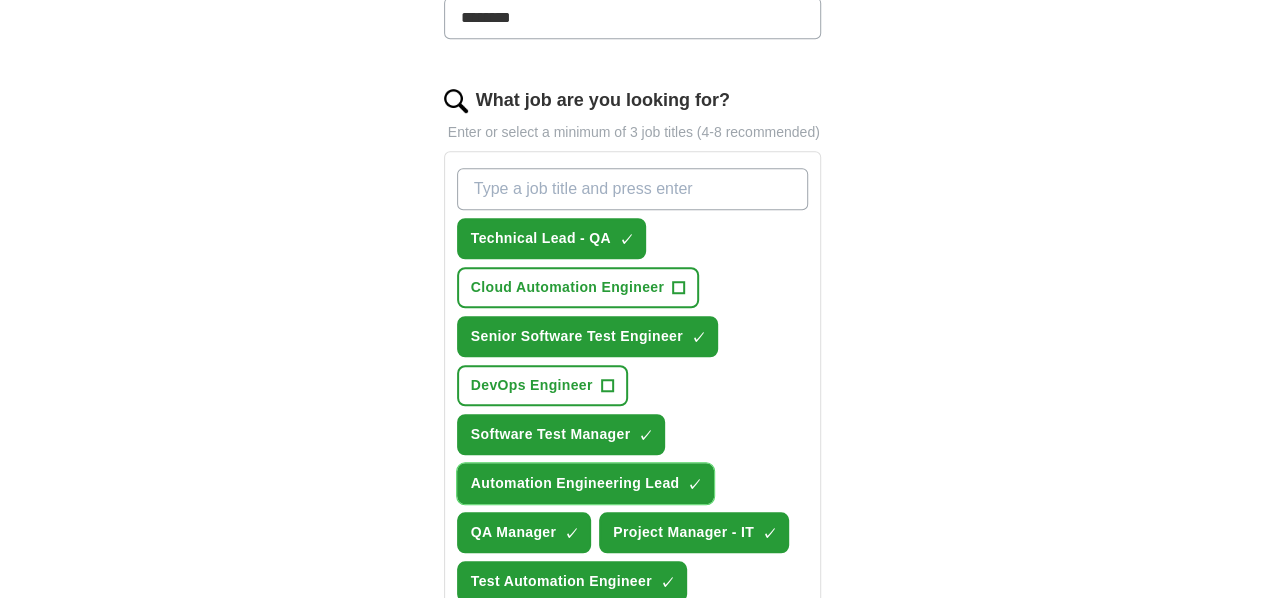 scroll, scrollTop: 601, scrollLeft: 0, axis: vertical 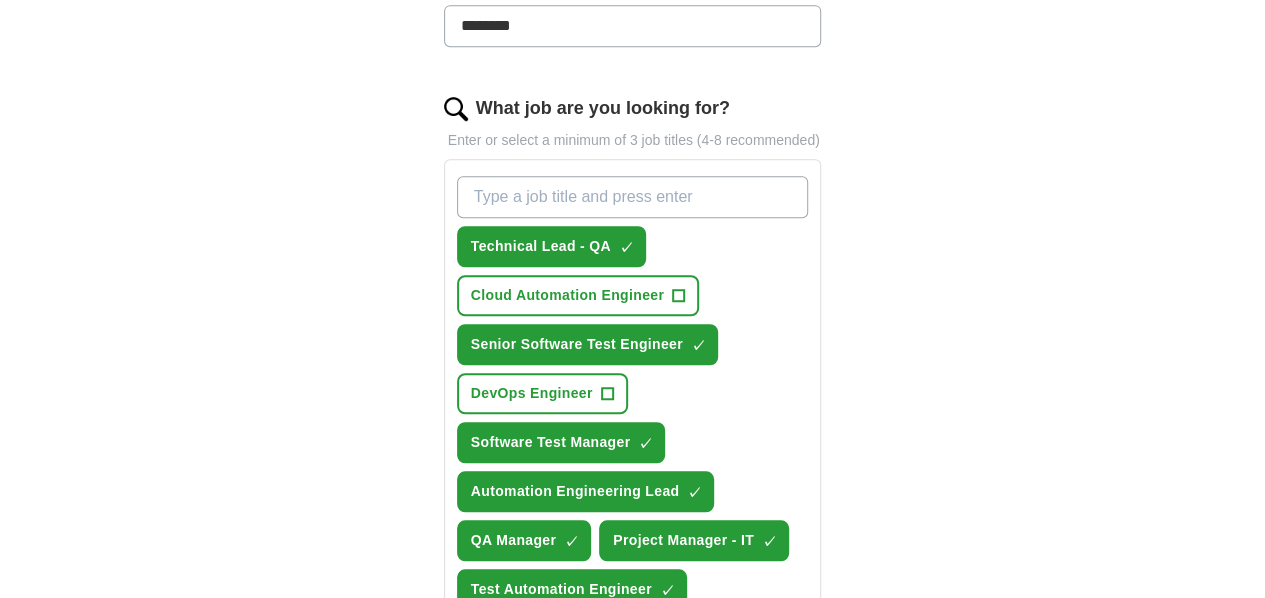 click on "What job are you looking for?" at bounding box center (633, 197) 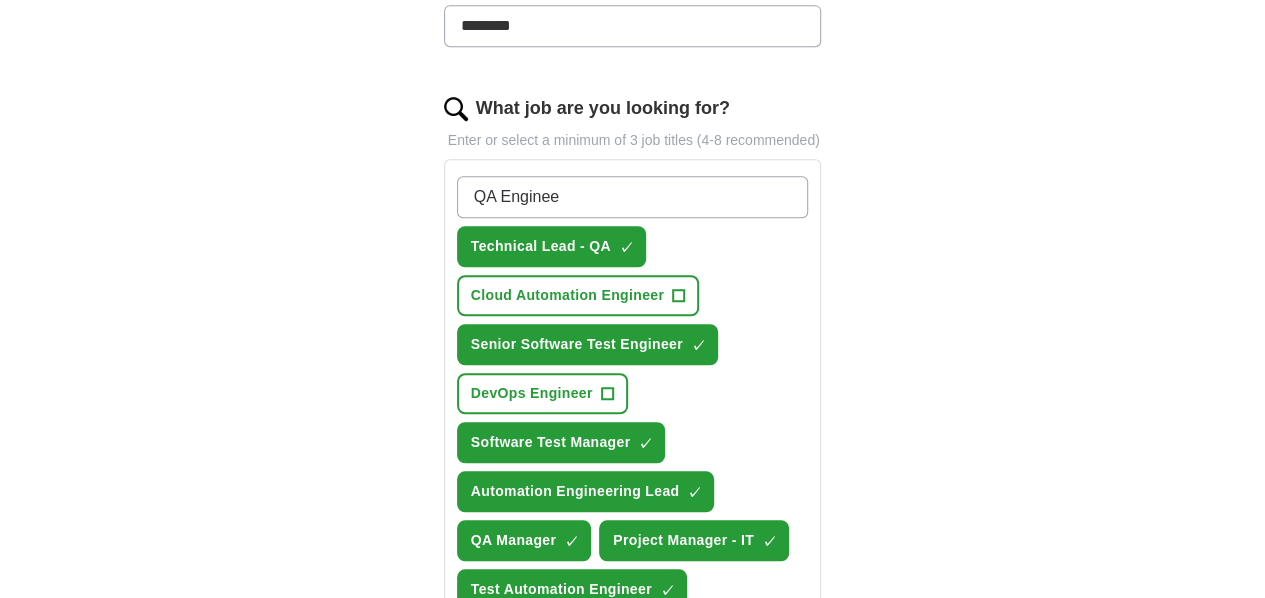 type on "QA Engineer" 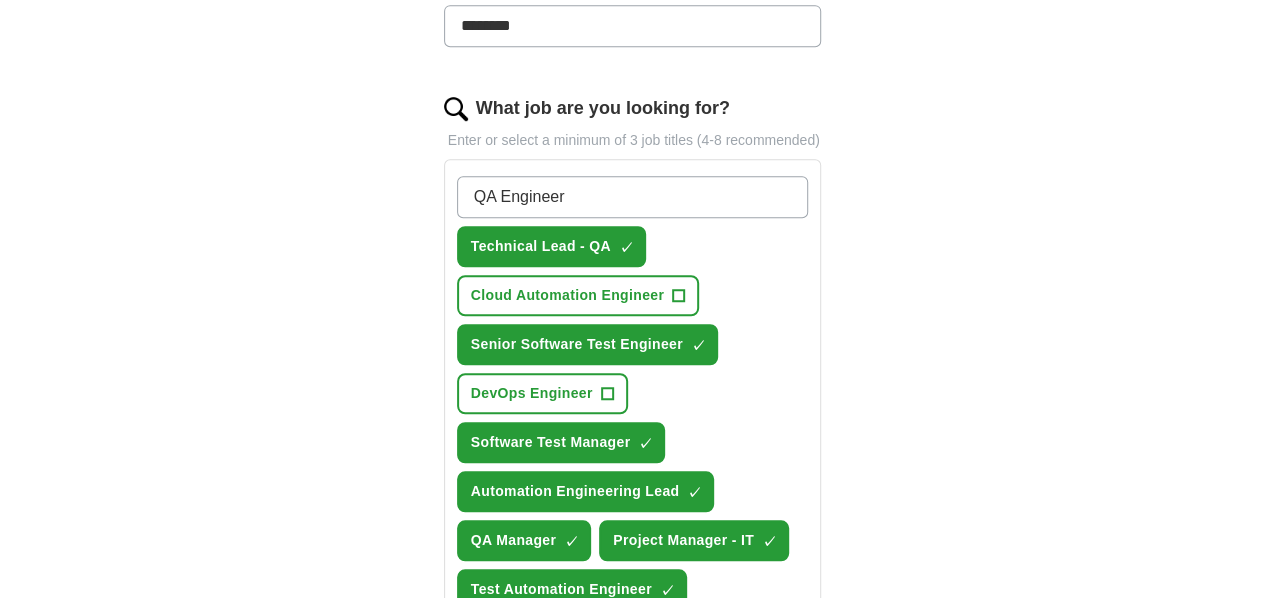 type 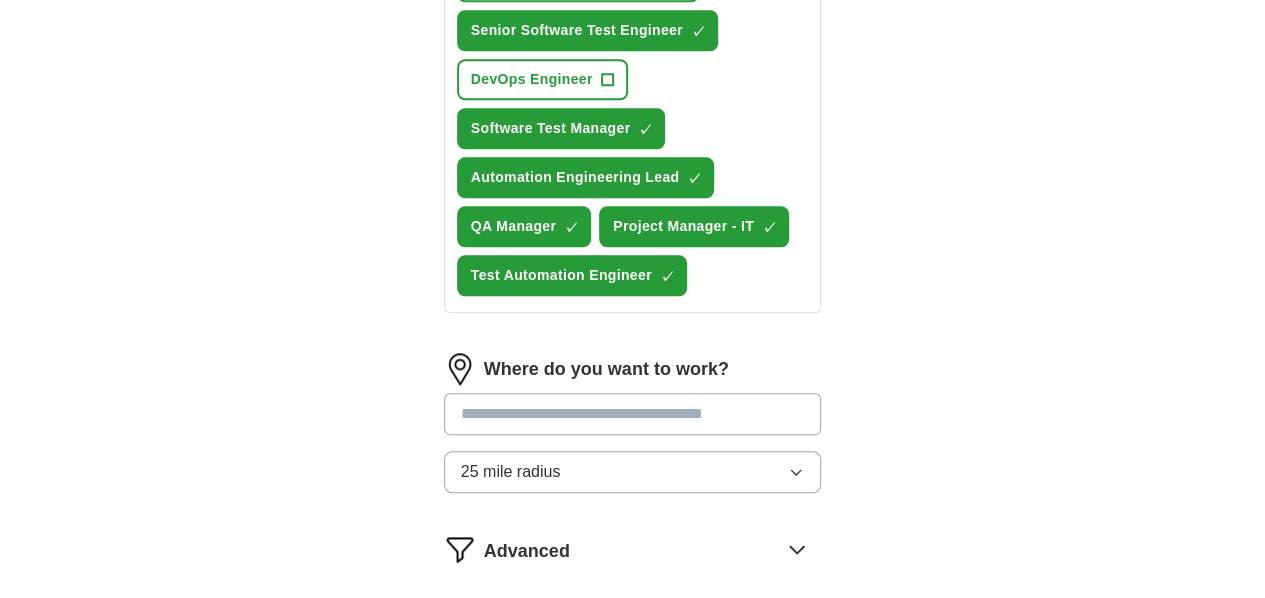 scroll, scrollTop: 917, scrollLeft: 0, axis: vertical 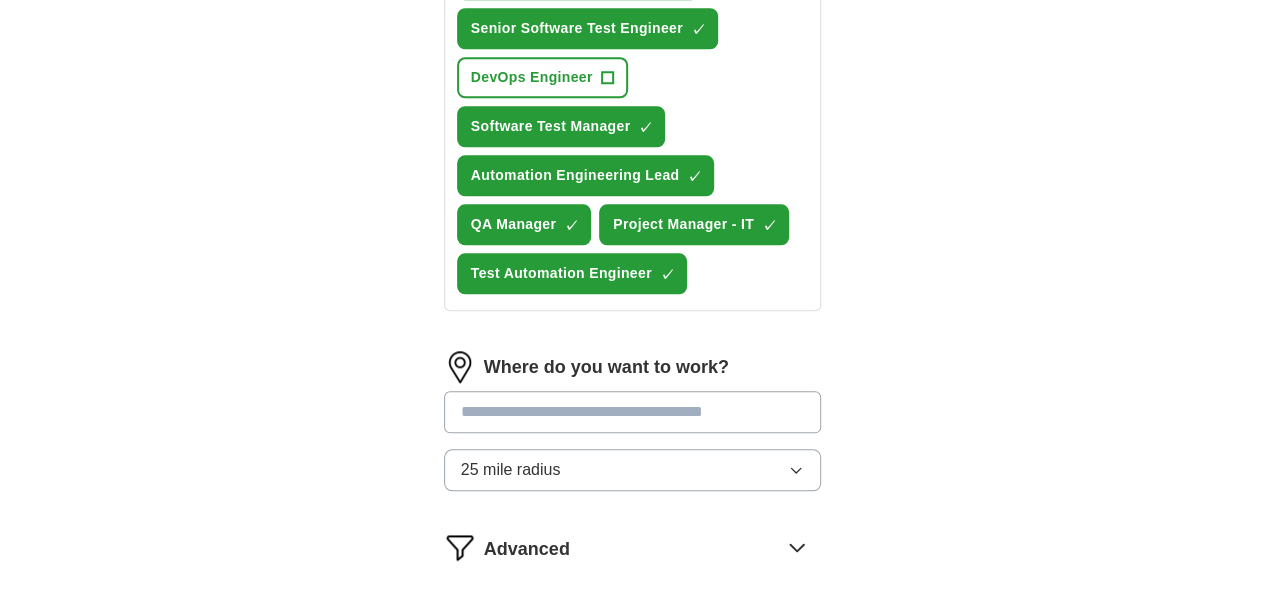 click at bounding box center [633, 412] 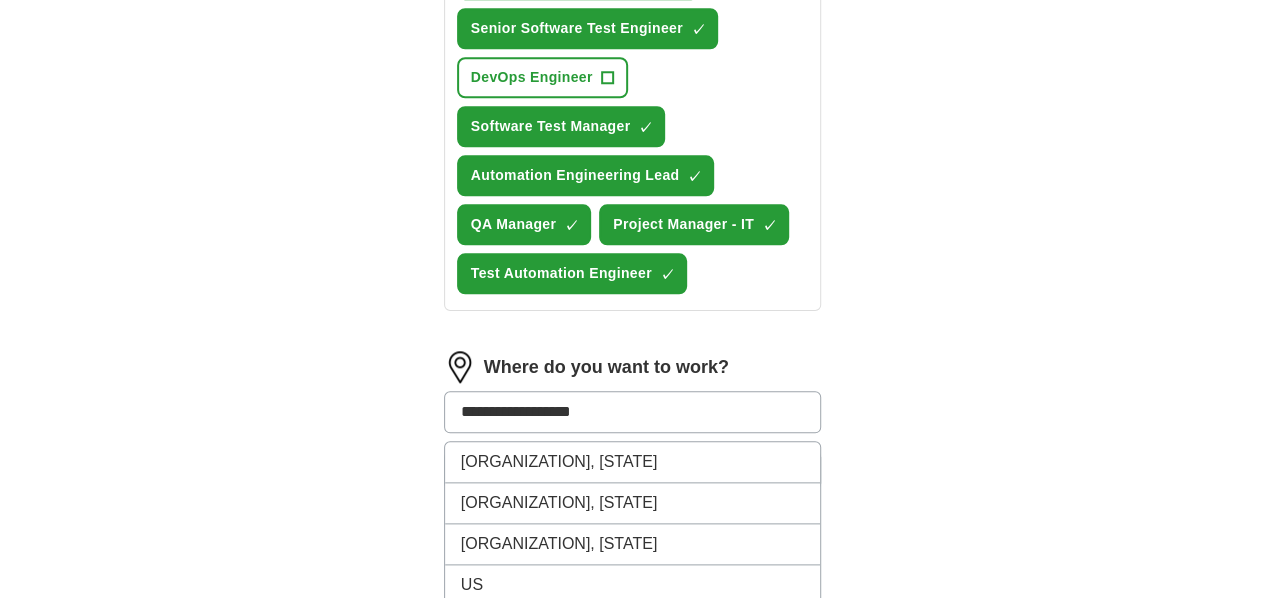 type on "**********" 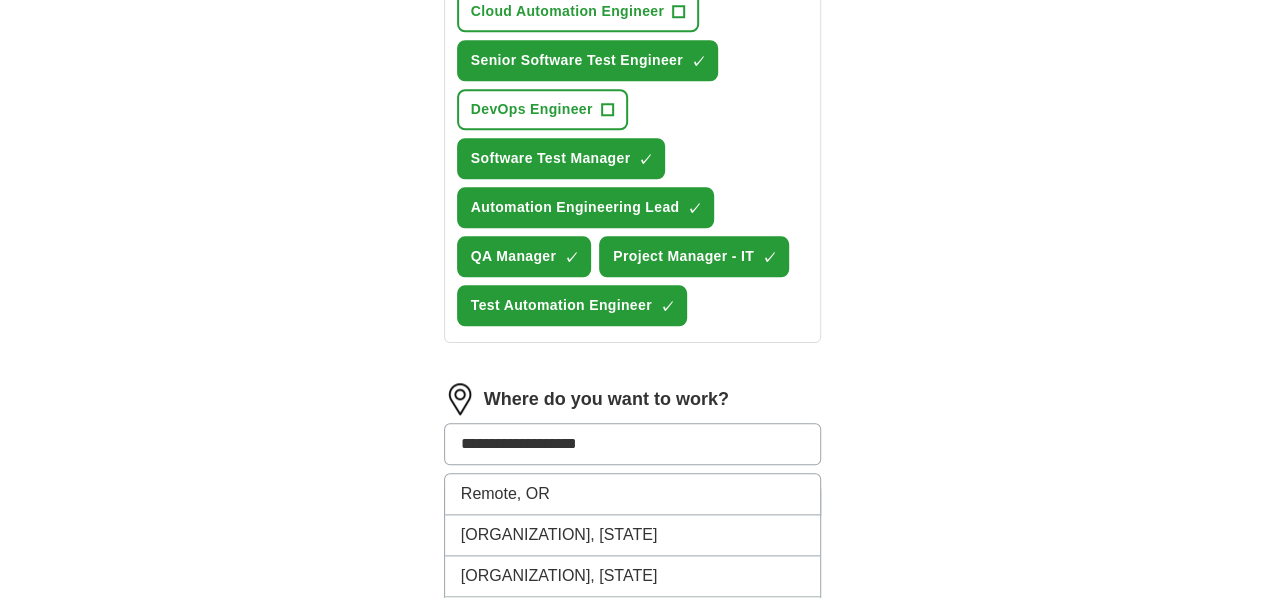 scroll, scrollTop: 879, scrollLeft: 0, axis: vertical 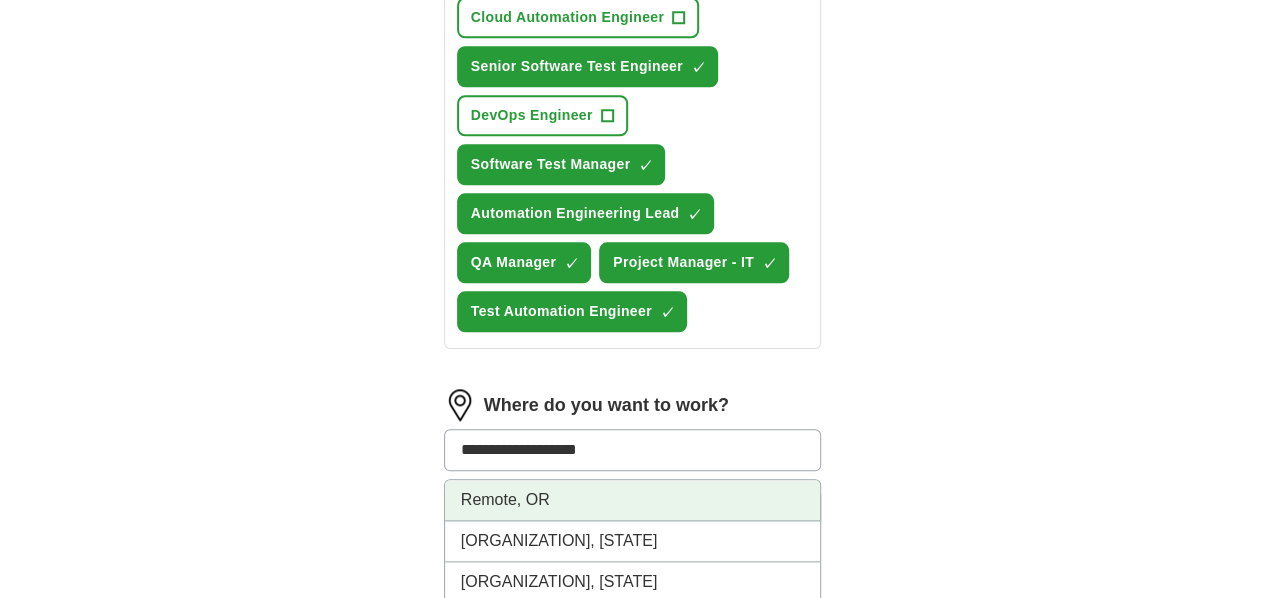 click on "Remote, OR" at bounding box center [633, 500] 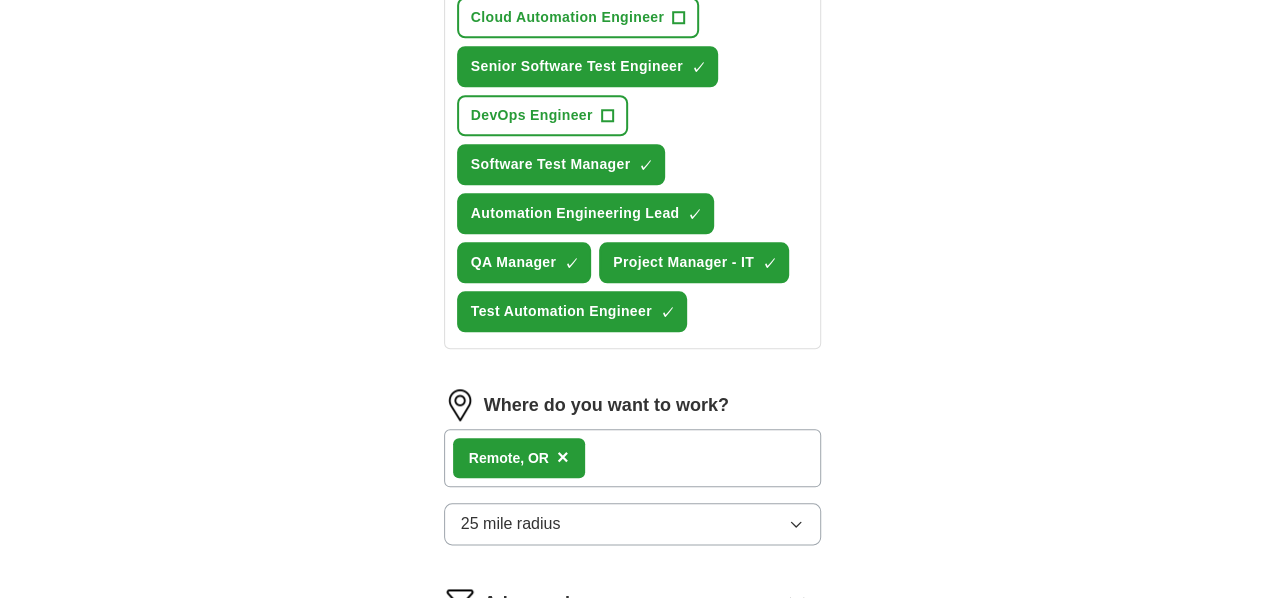 click on "25 mile radius" at bounding box center [633, 524] 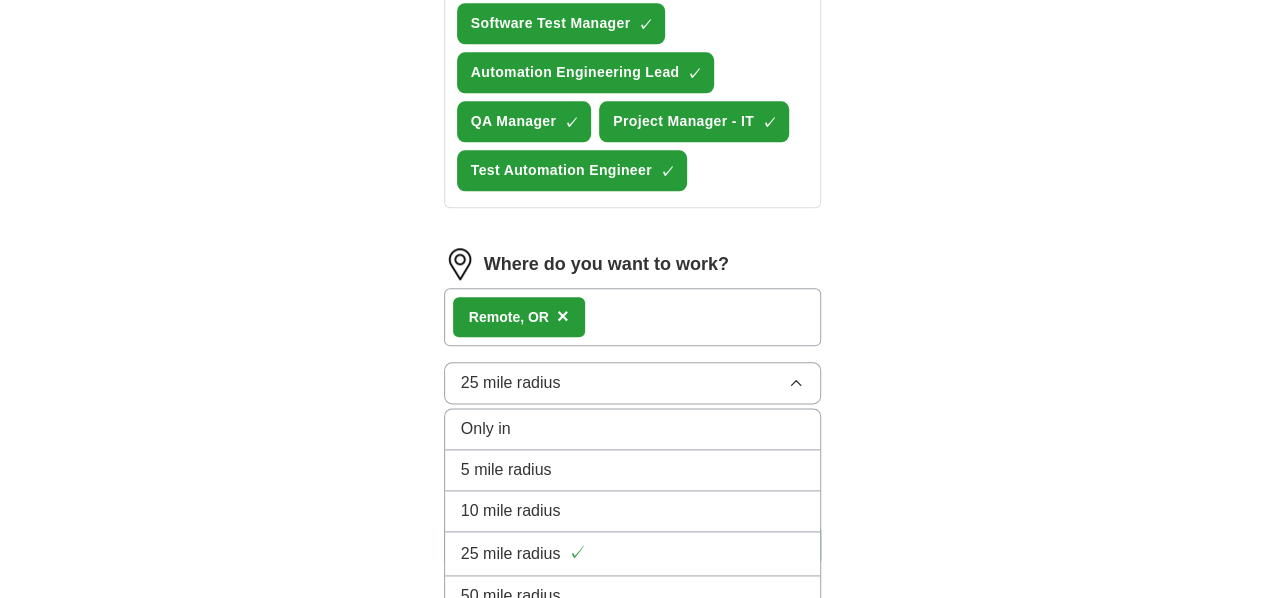 scroll, scrollTop: 1021, scrollLeft: 0, axis: vertical 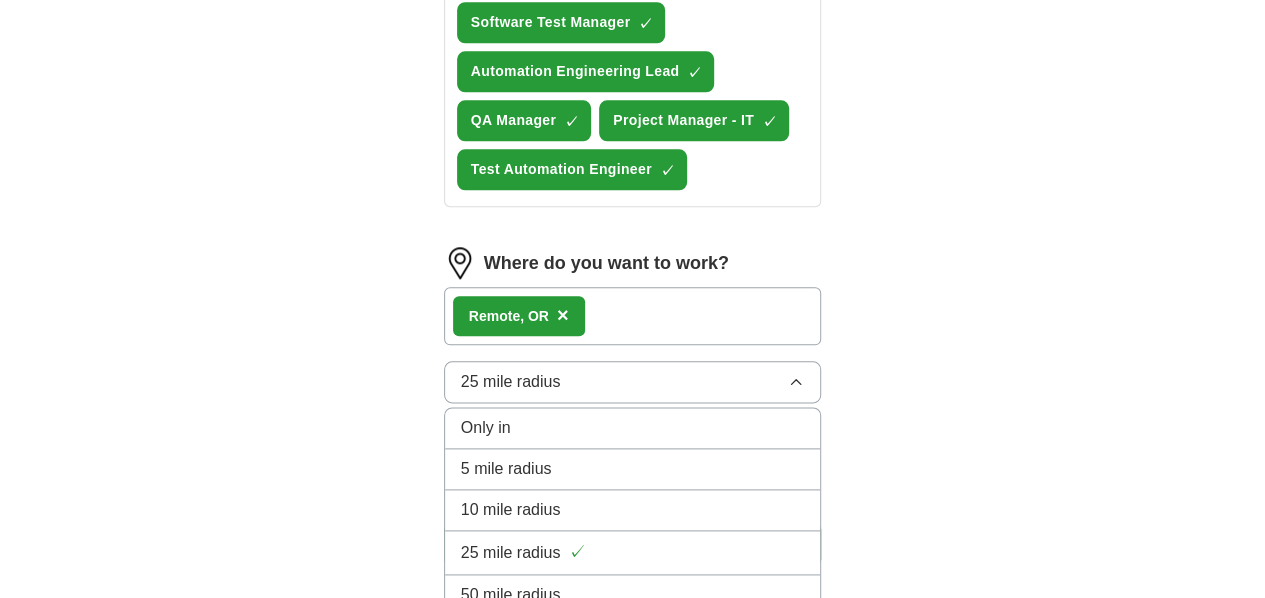 click on "100 mile radius" at bounding box center (515, 636) 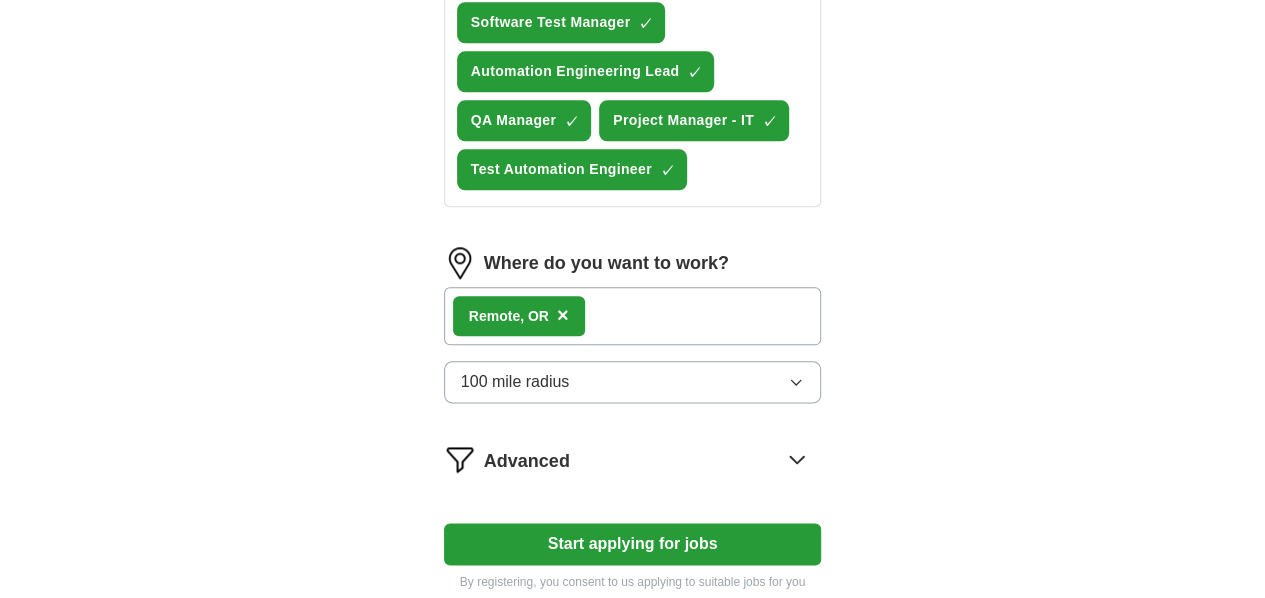 click on "Start applying for jobs" at bounding box center (633, 544) 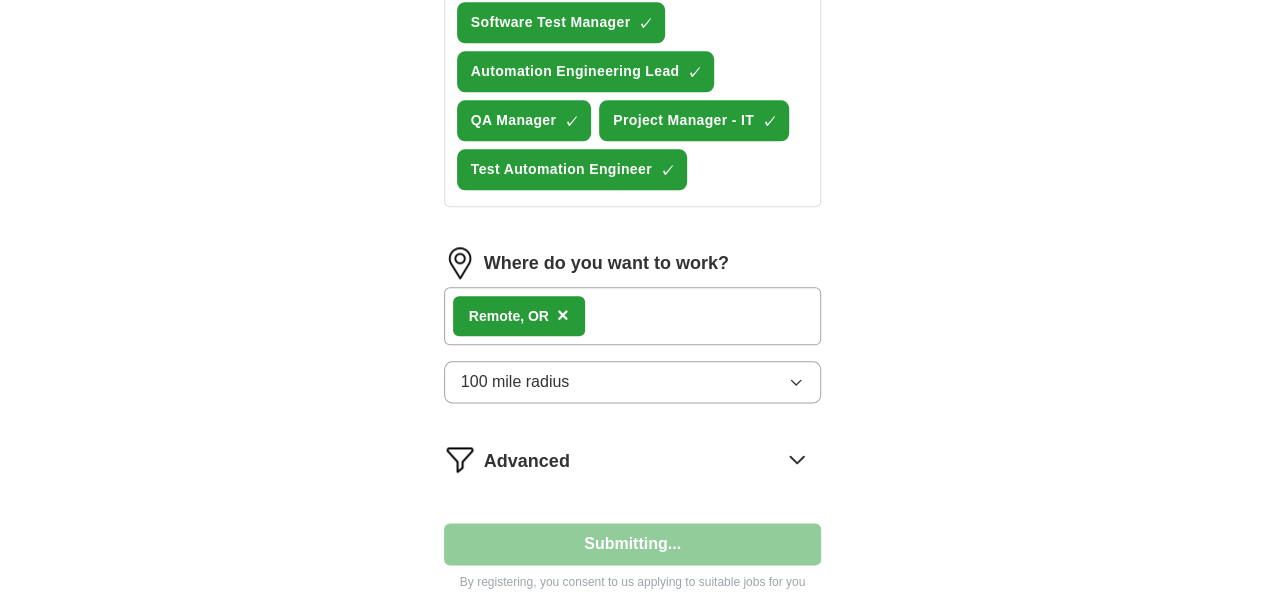select on "**" 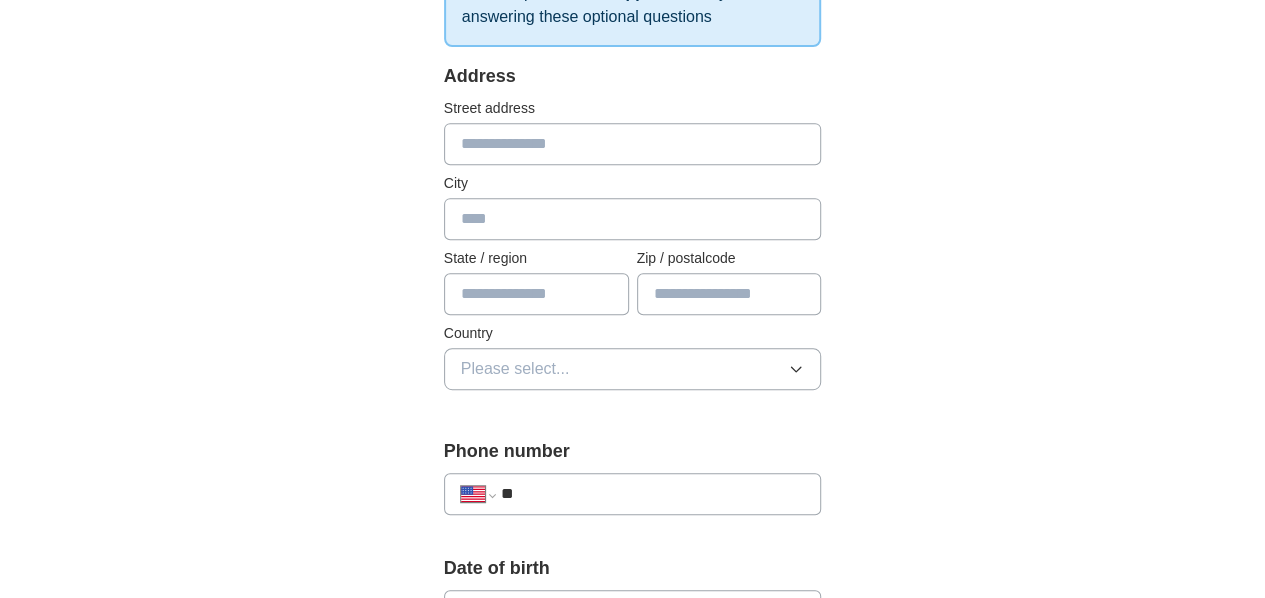 scroll, scrollTop: 397, scrollLeft: 0, axis: vertical 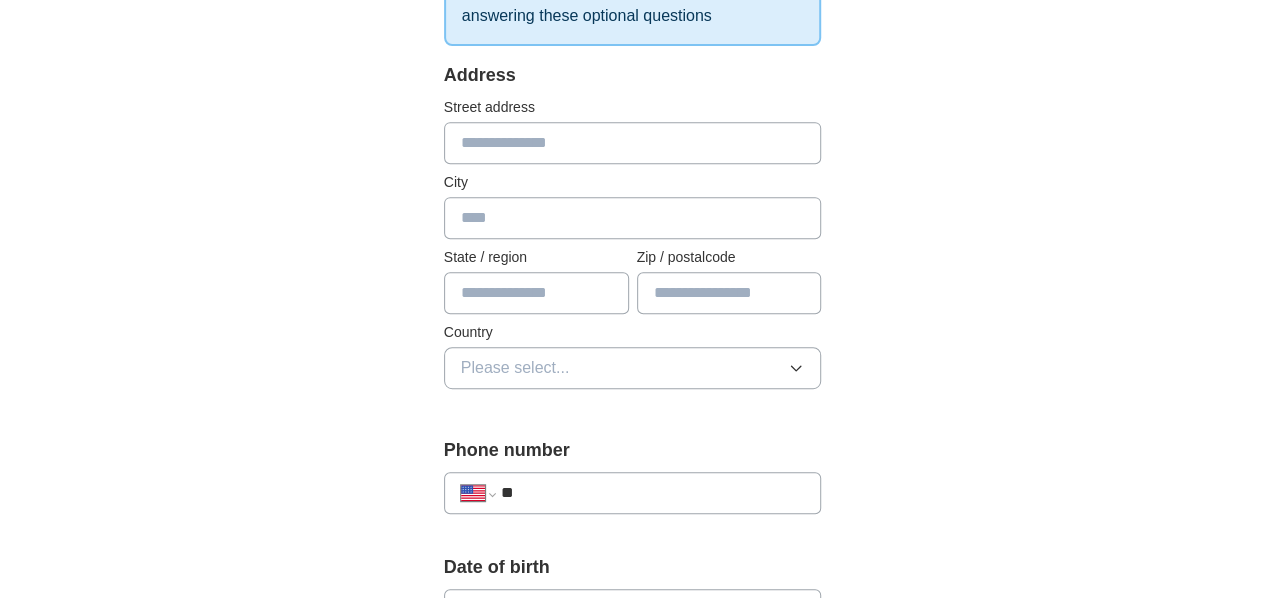 click at bounding box center (633, 143) 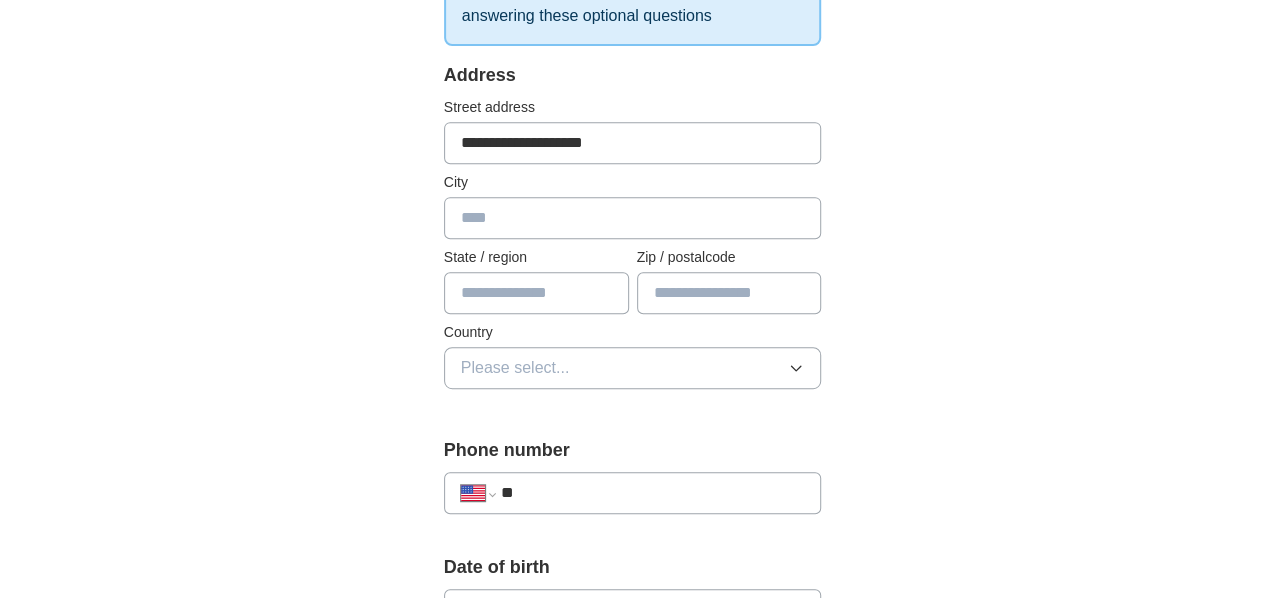 type on "*******" 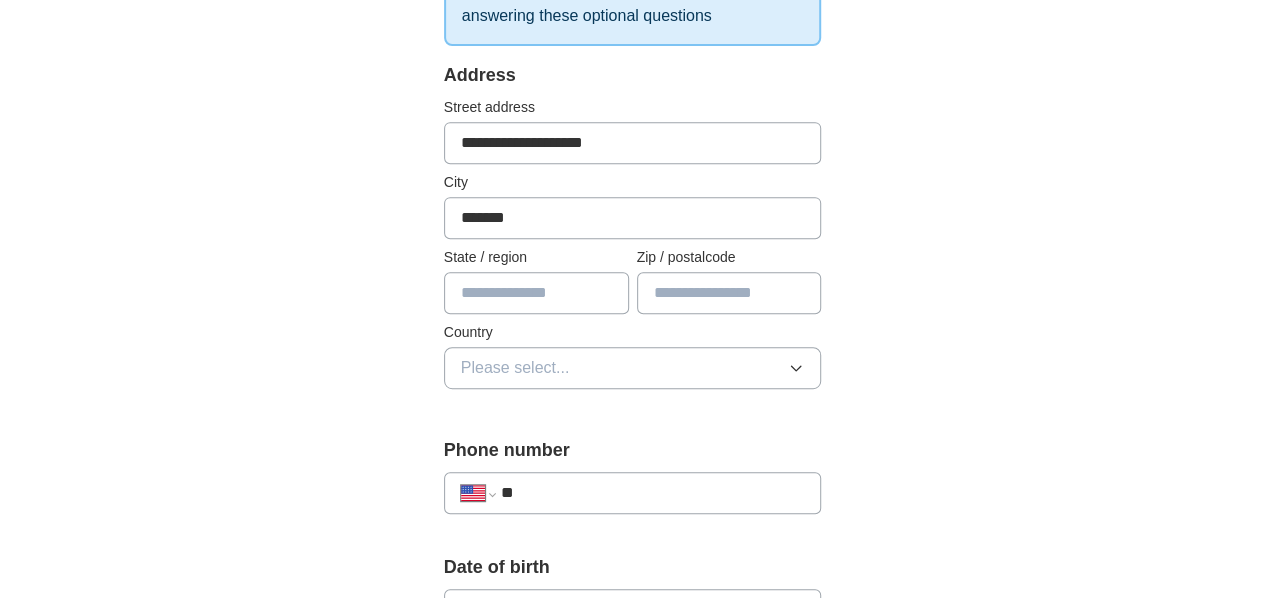type on "**********" 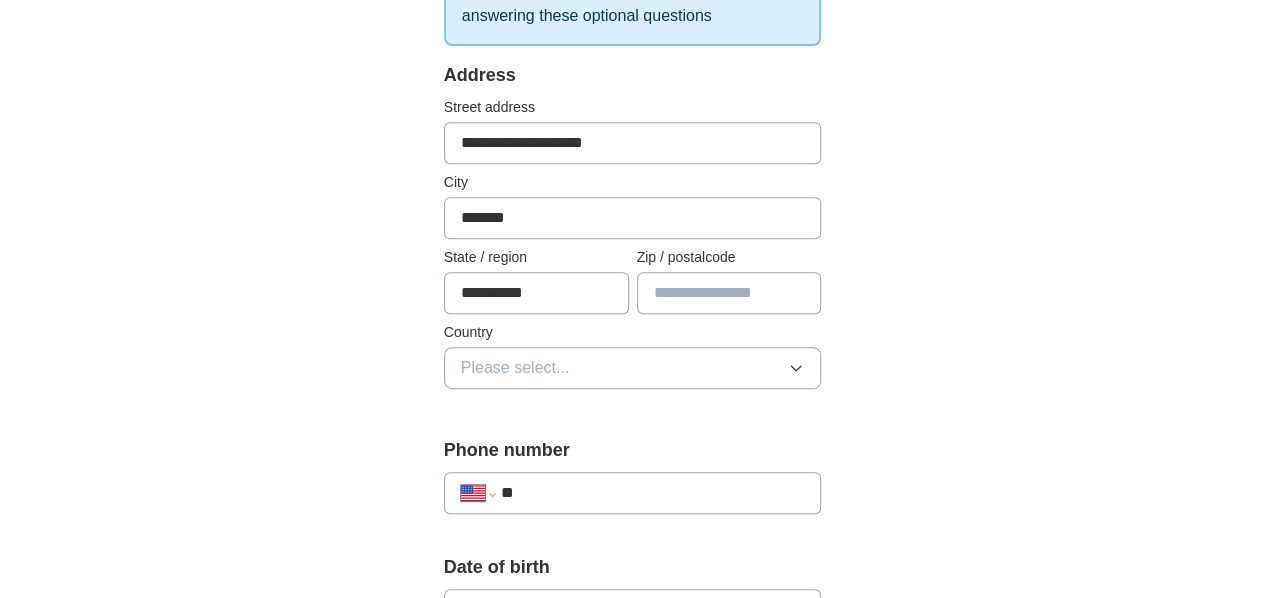 type on "*****" 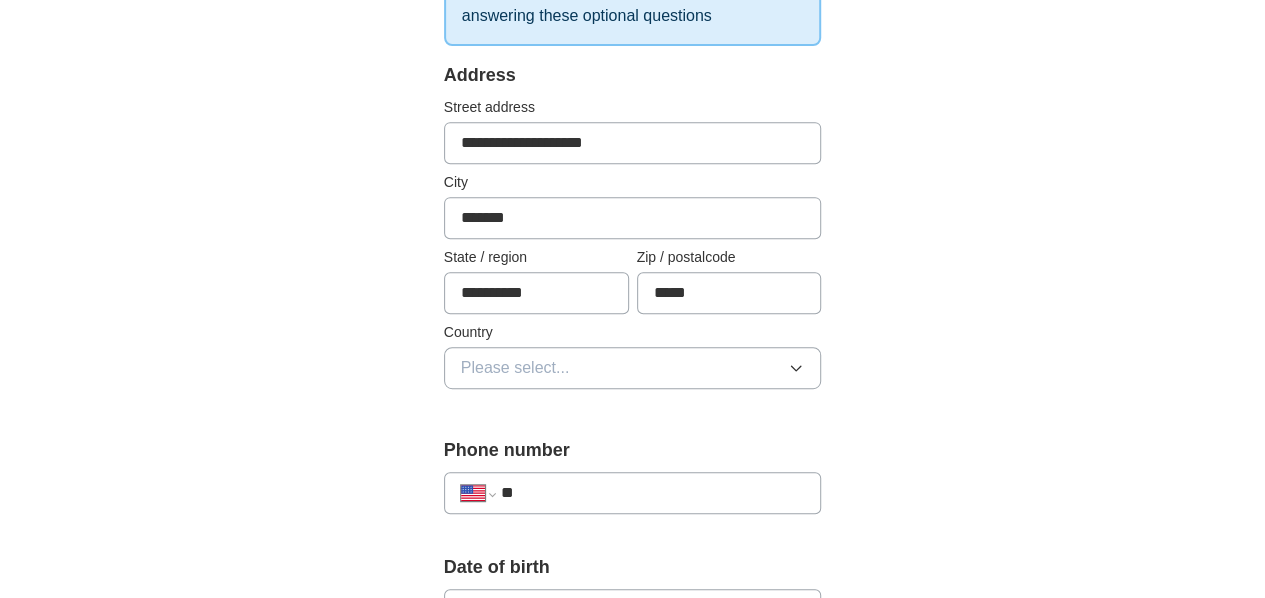 click on "Please select..." at bounding box center [633, 368] 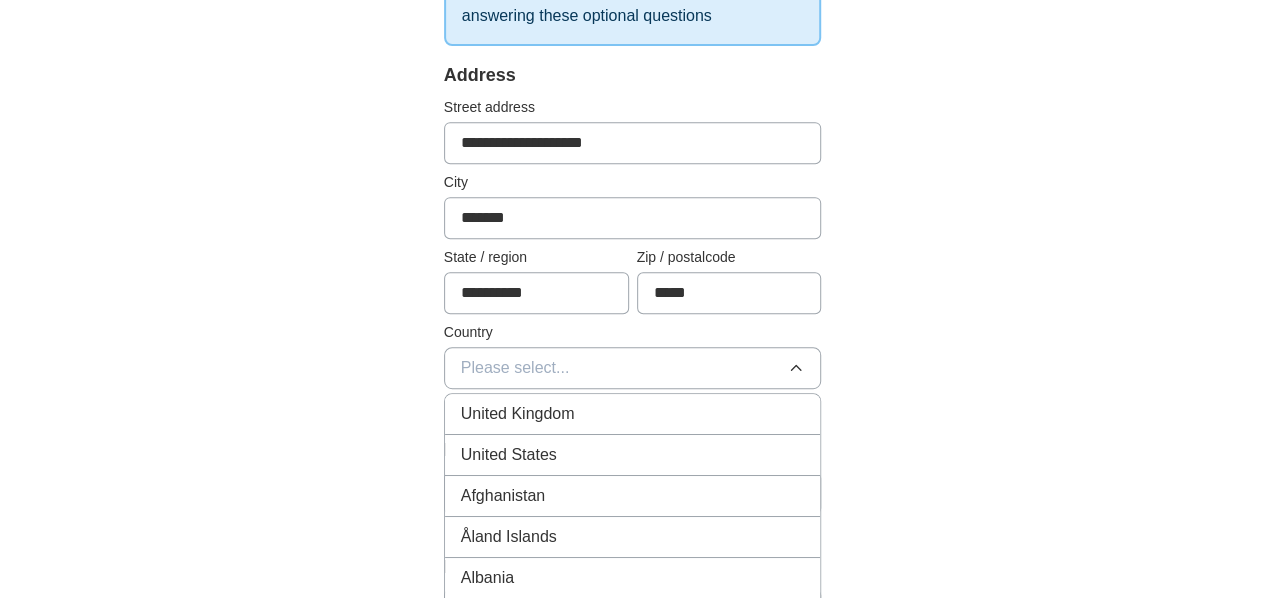 click on "United States" at bounding box center (633, 455) 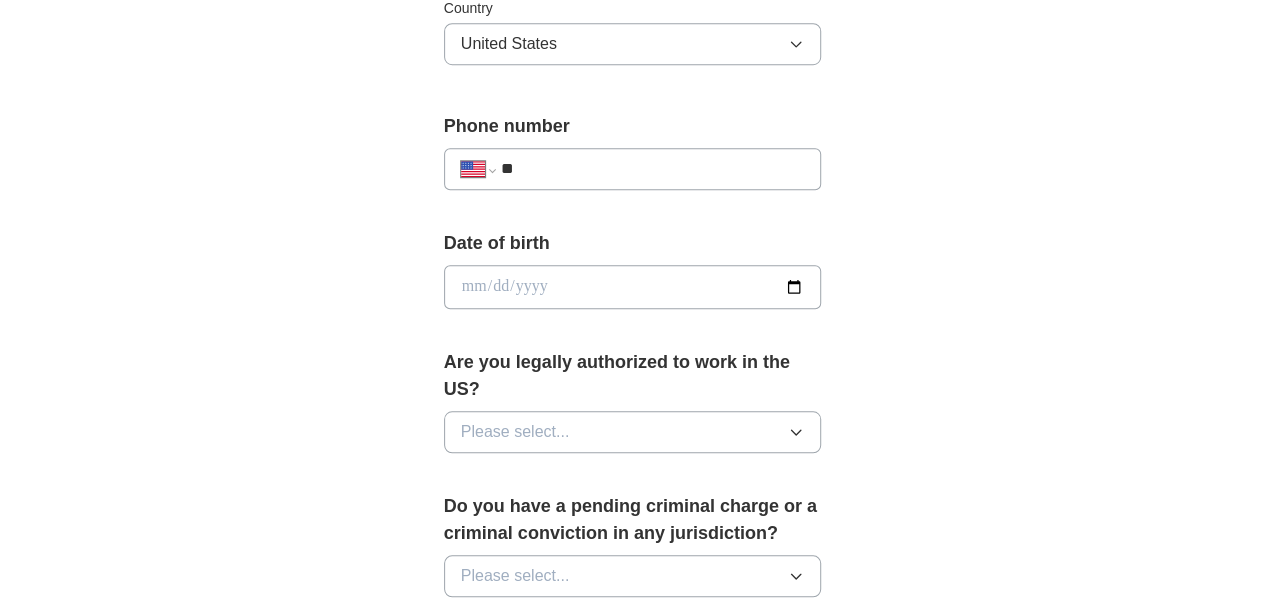 scroll, scrollTop: 739, scrollLeft: 0, axis: vertical 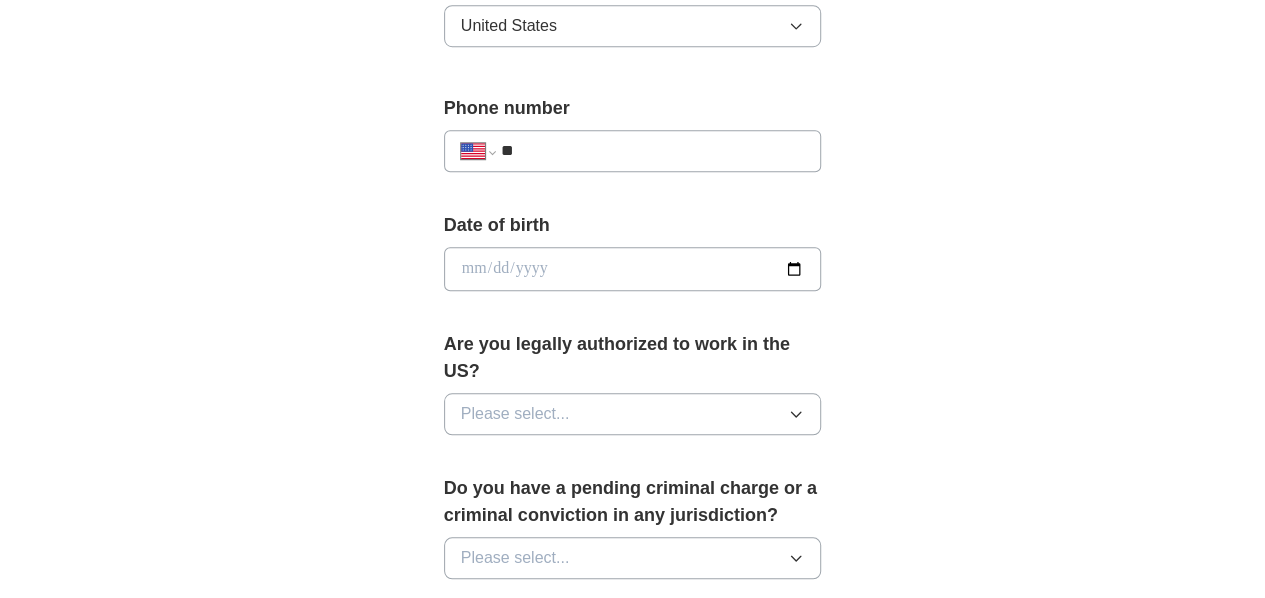 click on "**" at bounding box center [653, 151] 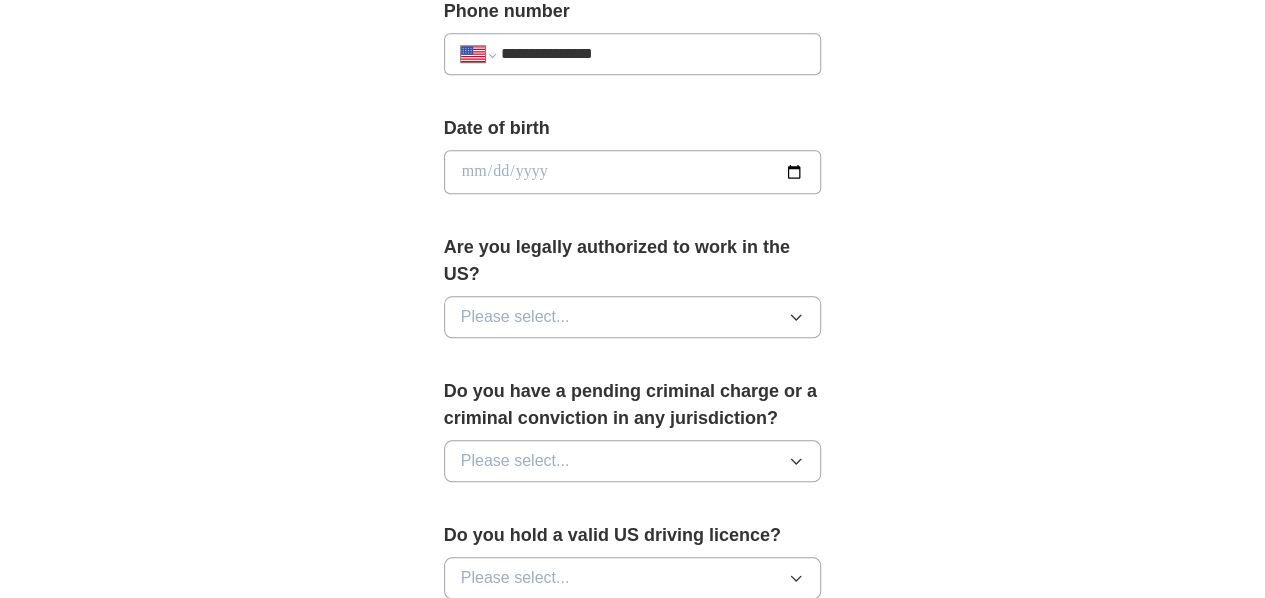scroll, scrollTop: 837, scrollLeft: 0, axis: vertical 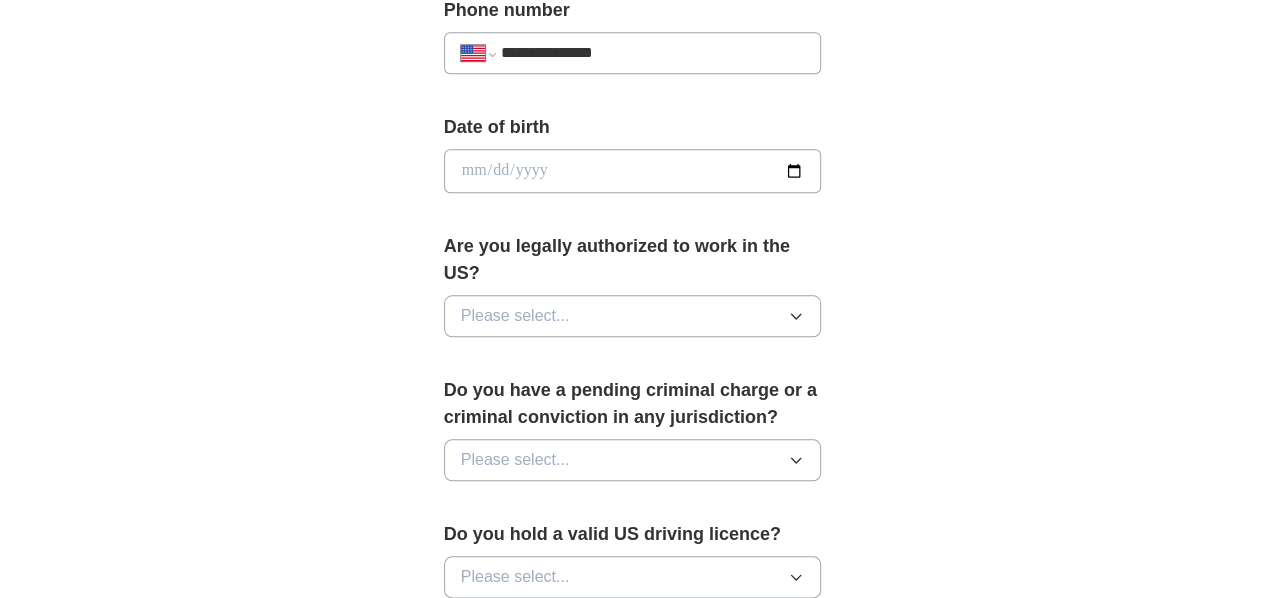 type on "**********" 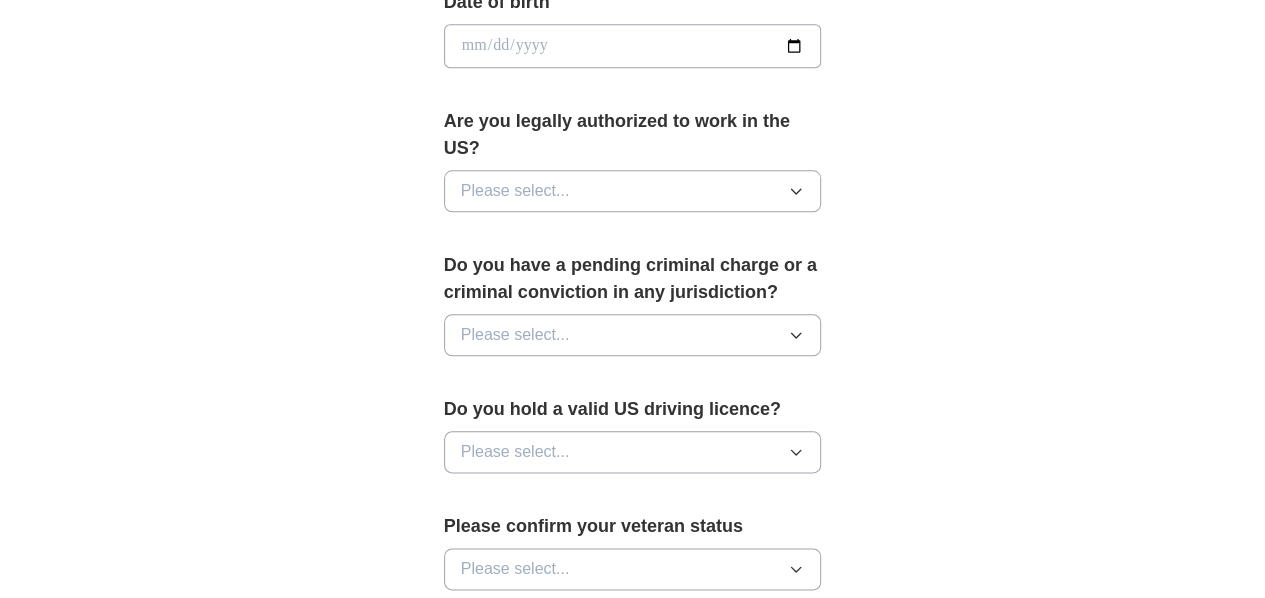scroll, scrollTop: 963, scrollLeft: 0, axis: vertical 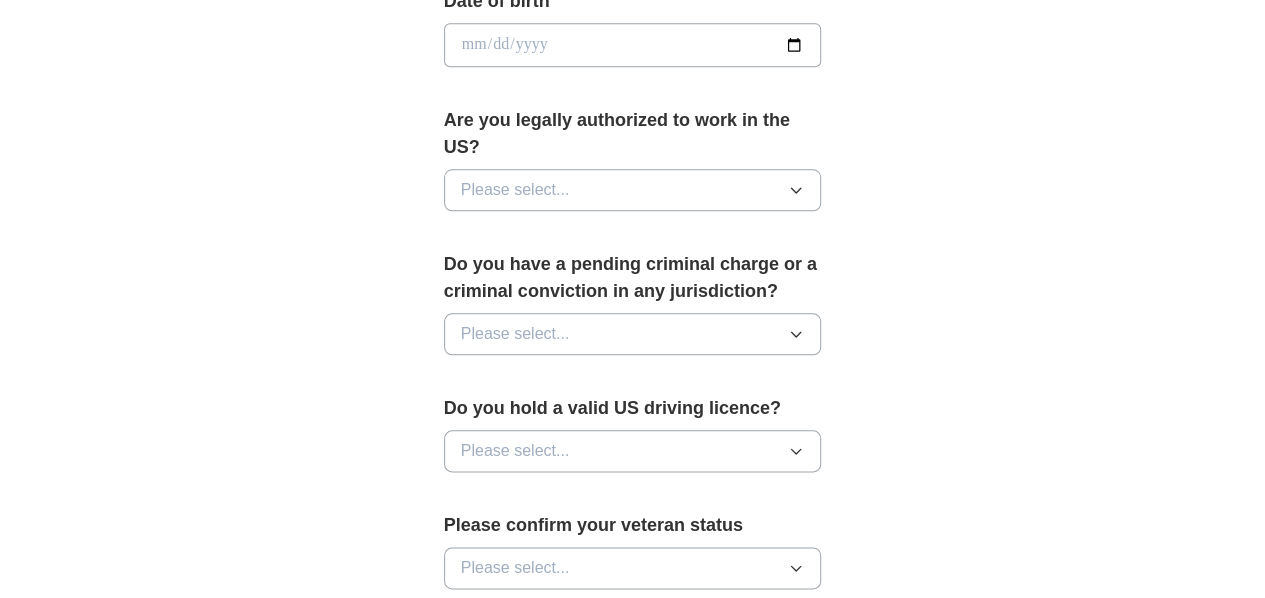 click on "Please select..." at bounding box center (633, 190) 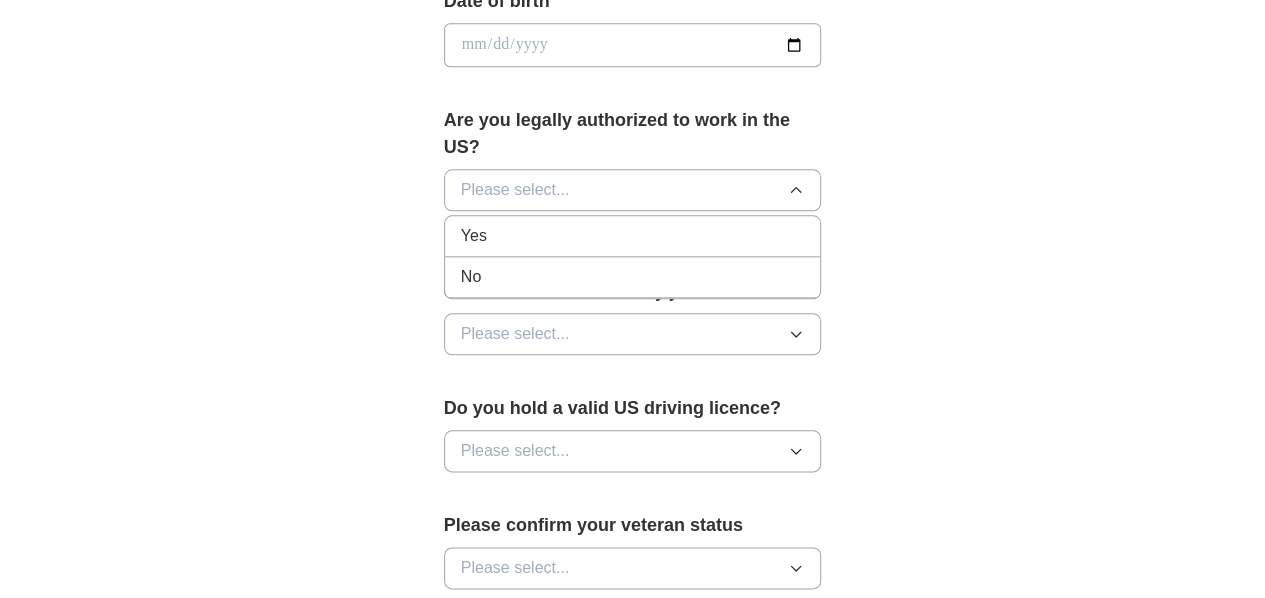 click on "Yes" at bounding box center (633, 236) 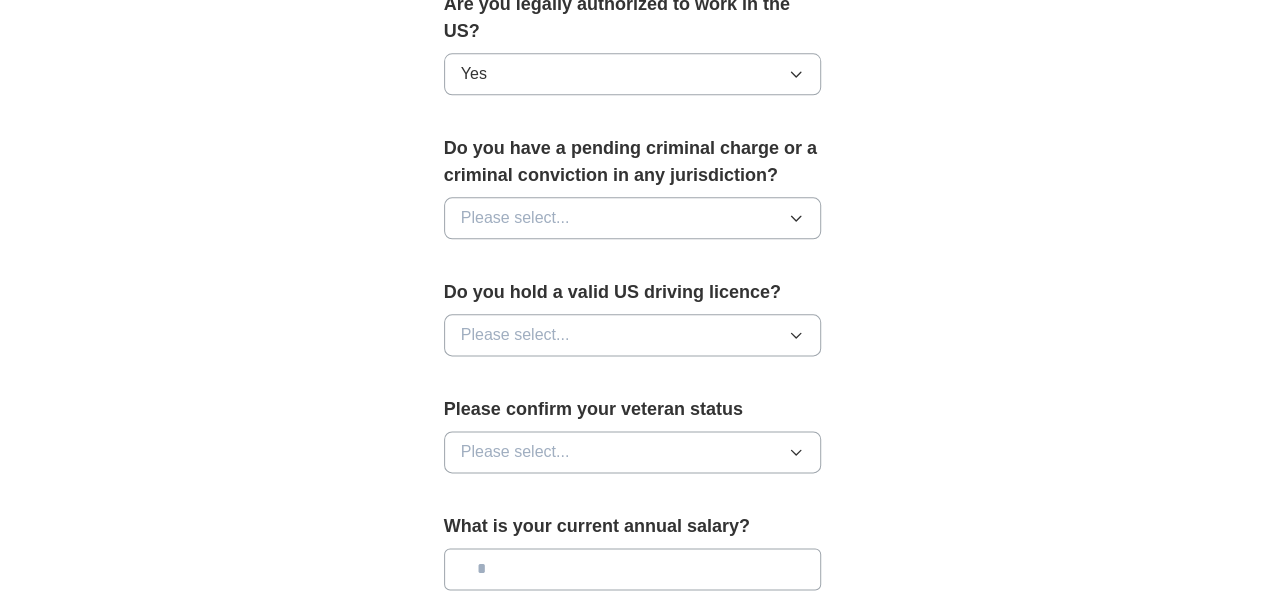 scroll, scrollTop: 1083, scrollLeft: 0, axis: vertical 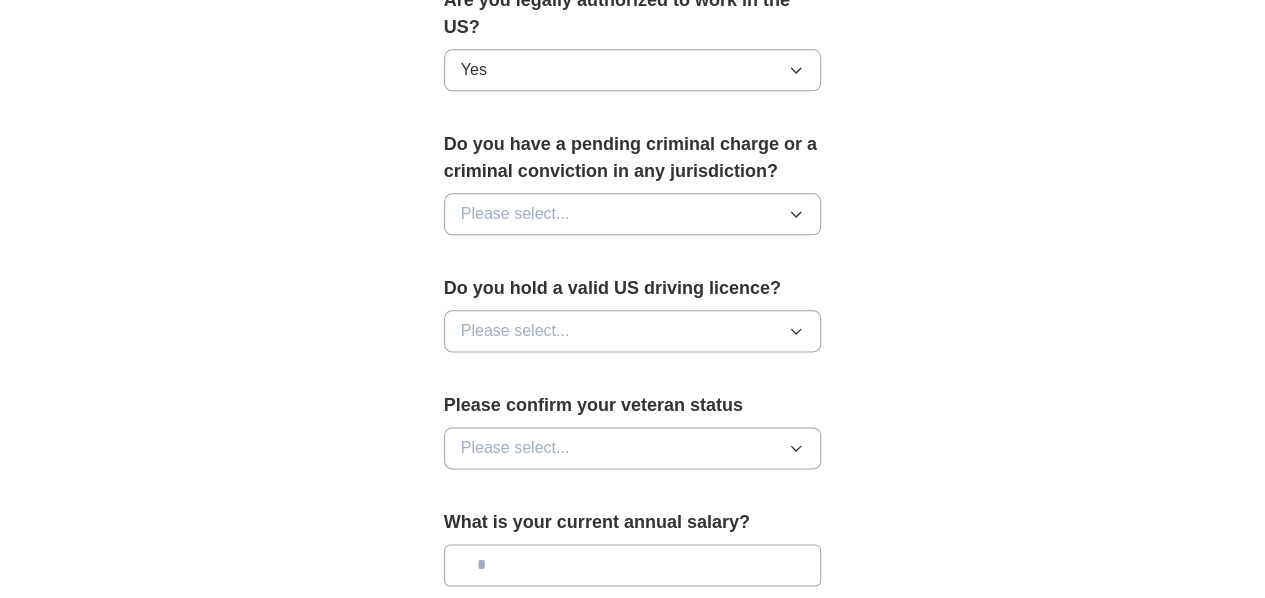 click on "Please select..." at bounding box center [633, 214] 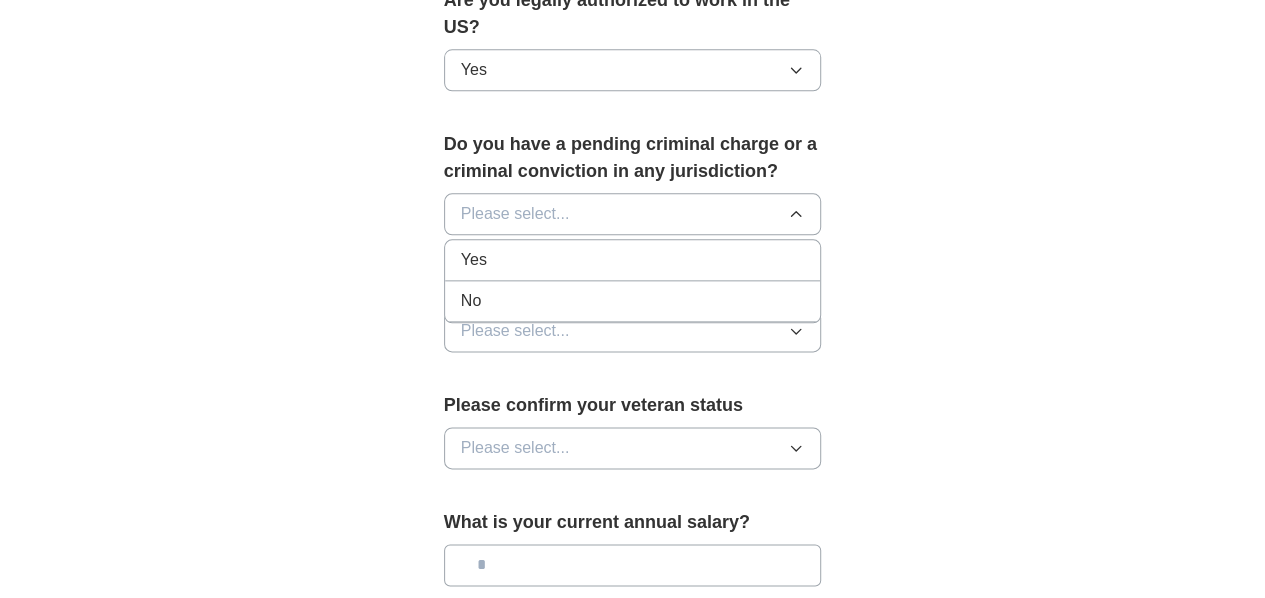 click on "No" at bounding box center (633, 301) 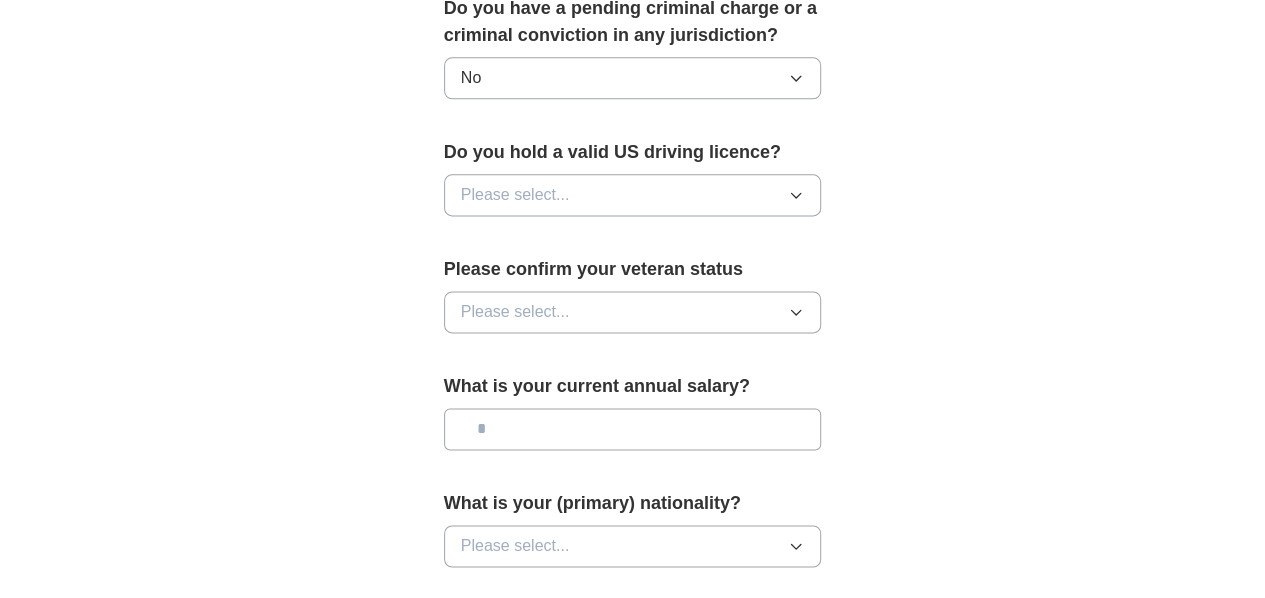 scroll, scrollTop: 1237, scrollLeft: 0, axis: vertical 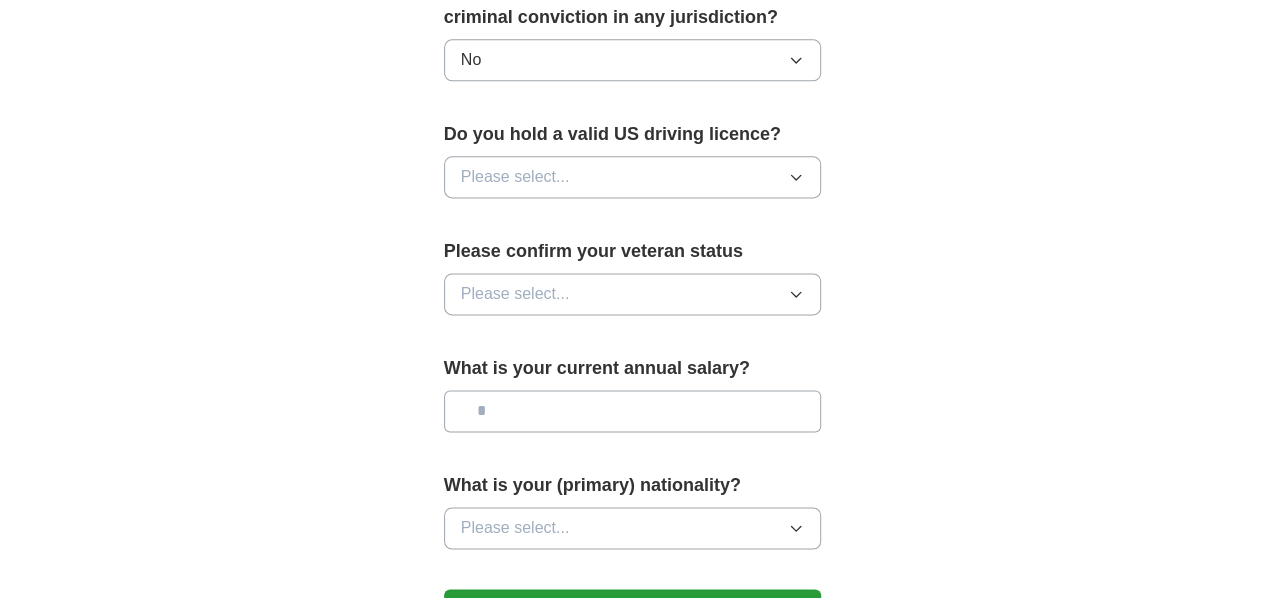 click on "Please select..." at bounding box center (633, 177) 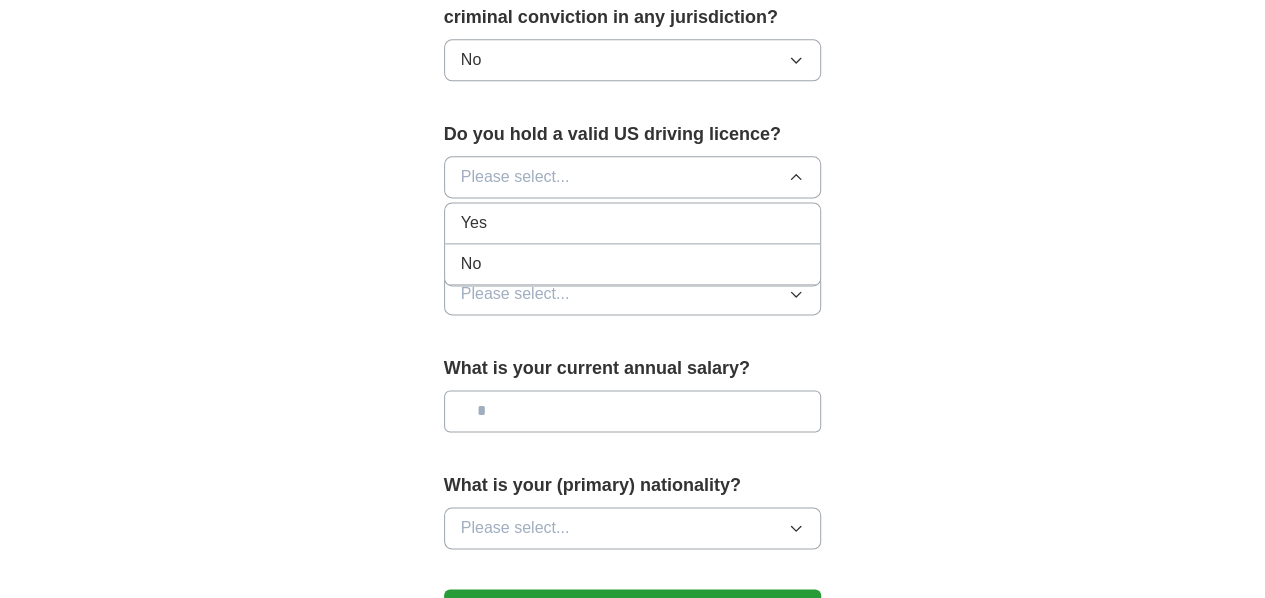 click on "Yes" at bounding box center [633, 223] 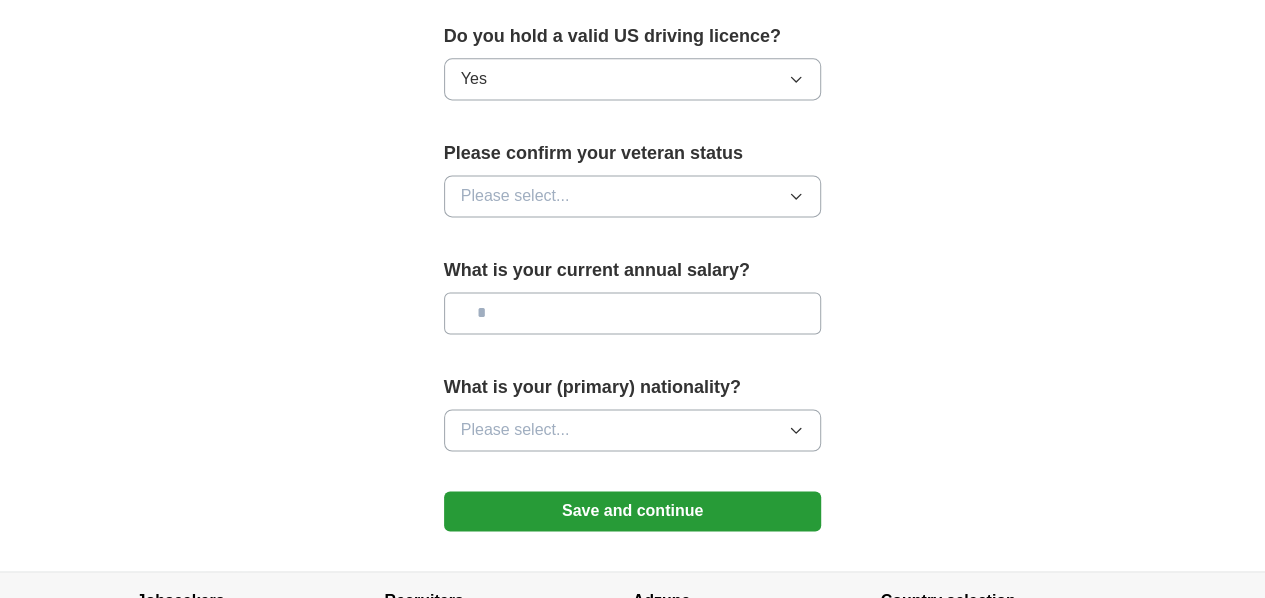 scroll, scrollTop: 1359, scrollLeft: 0, axis: vertical 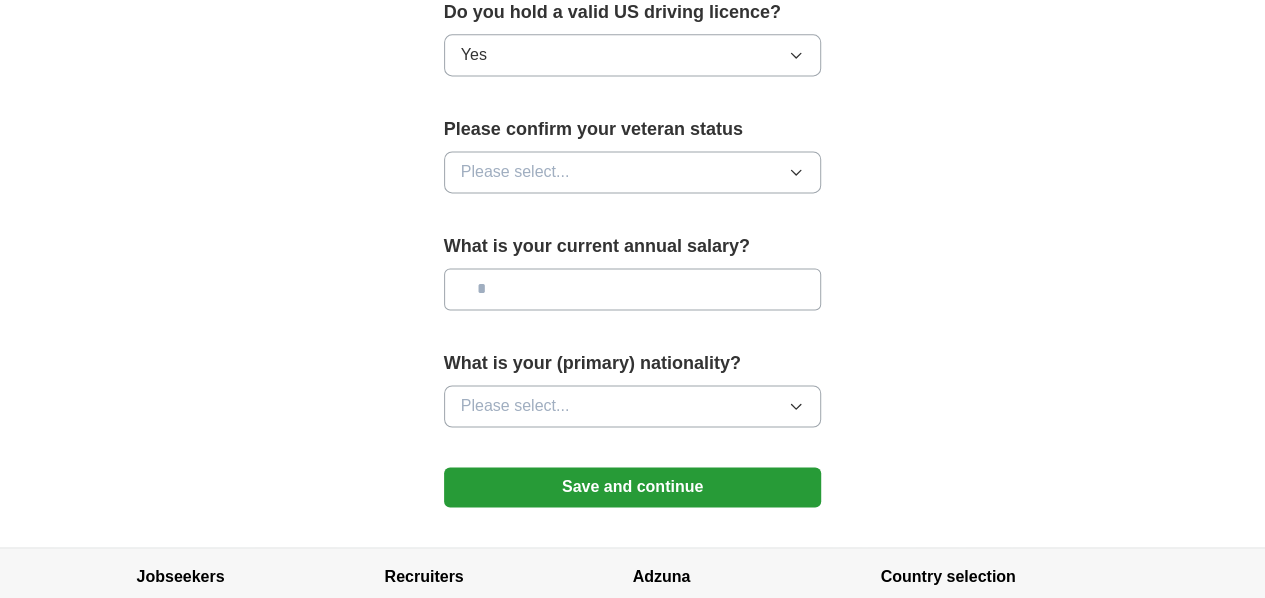click on "Please select..." at bounding box center [633, 172] 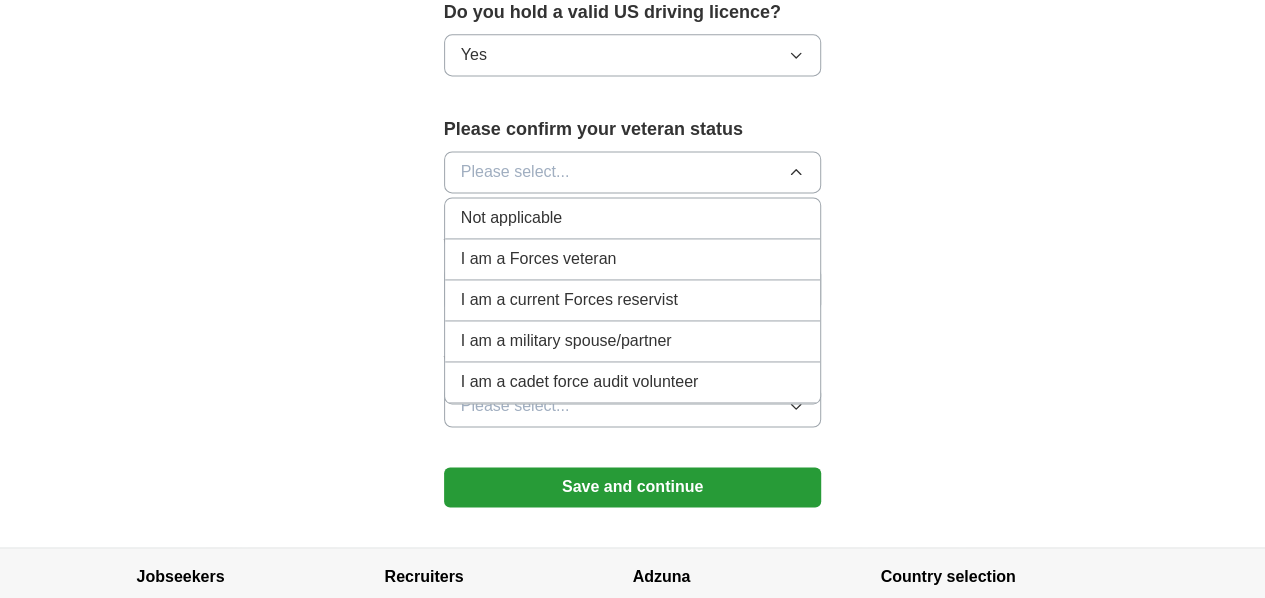 click on "Not applicable" at bounding box center (633, 218) 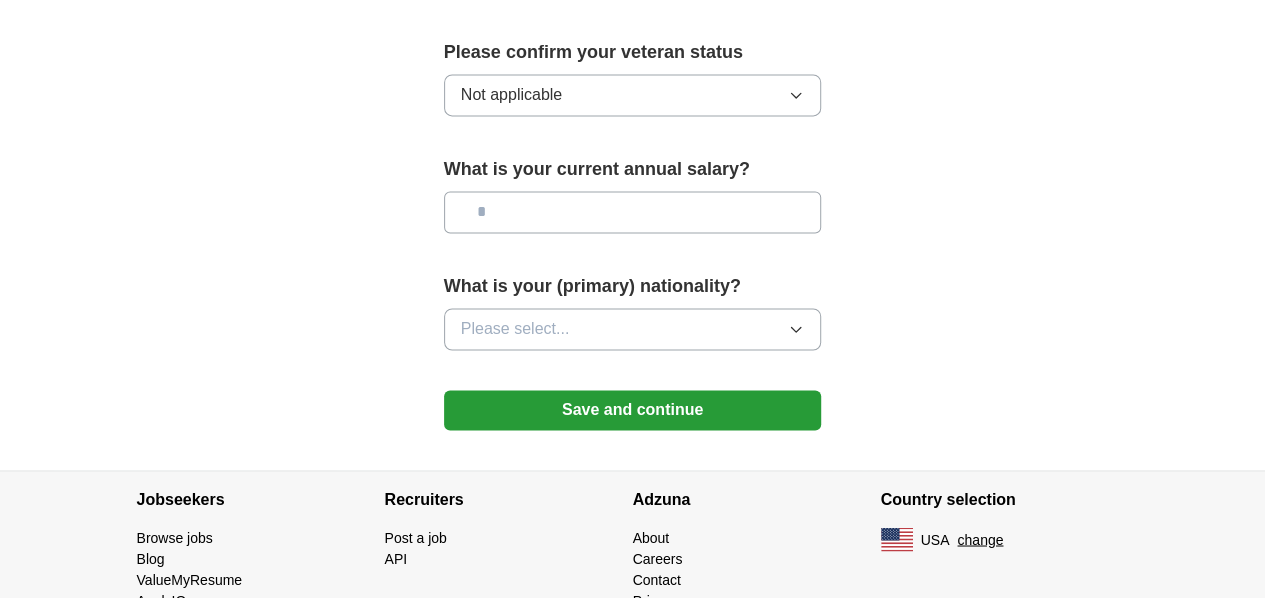 scroll, scrollTop: 1437, scrollLeft: 0, axis: vertical 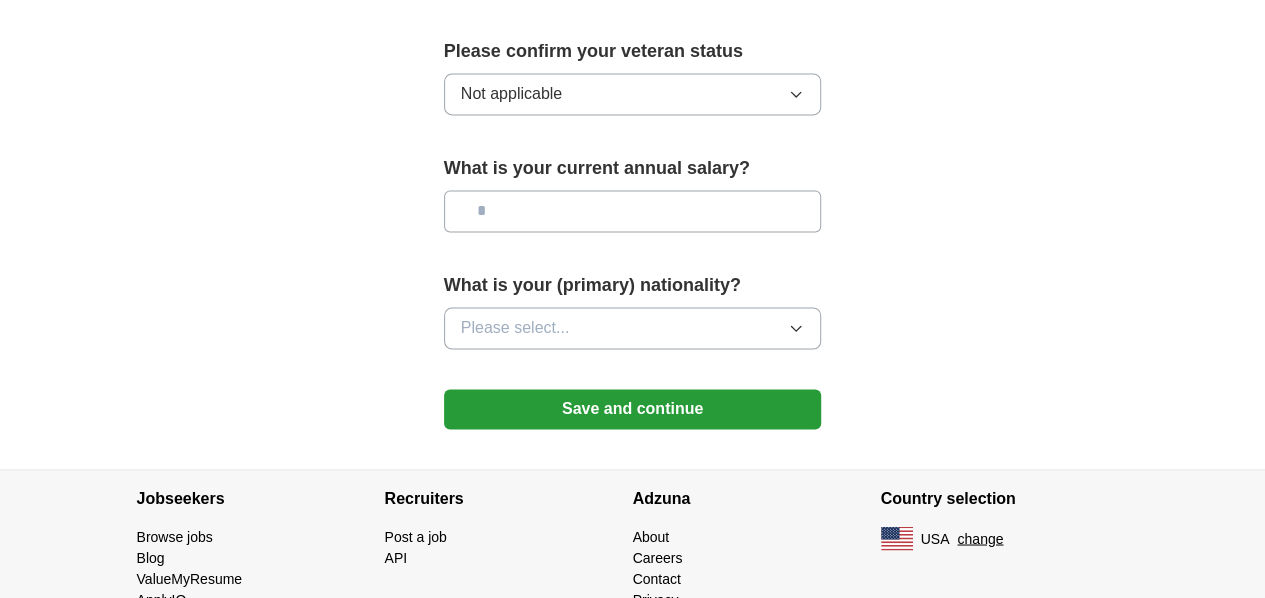 click at bounding box center (633, 211) 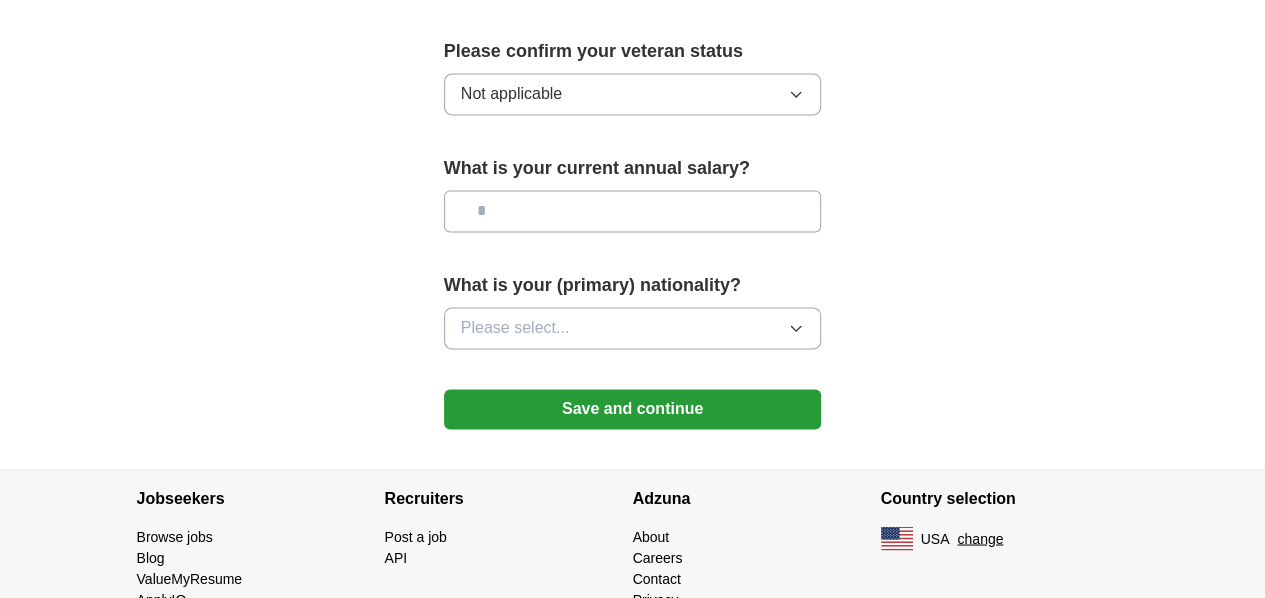 scroll, scrollTop: 1474, scrollLeft: 0, axis: vertical 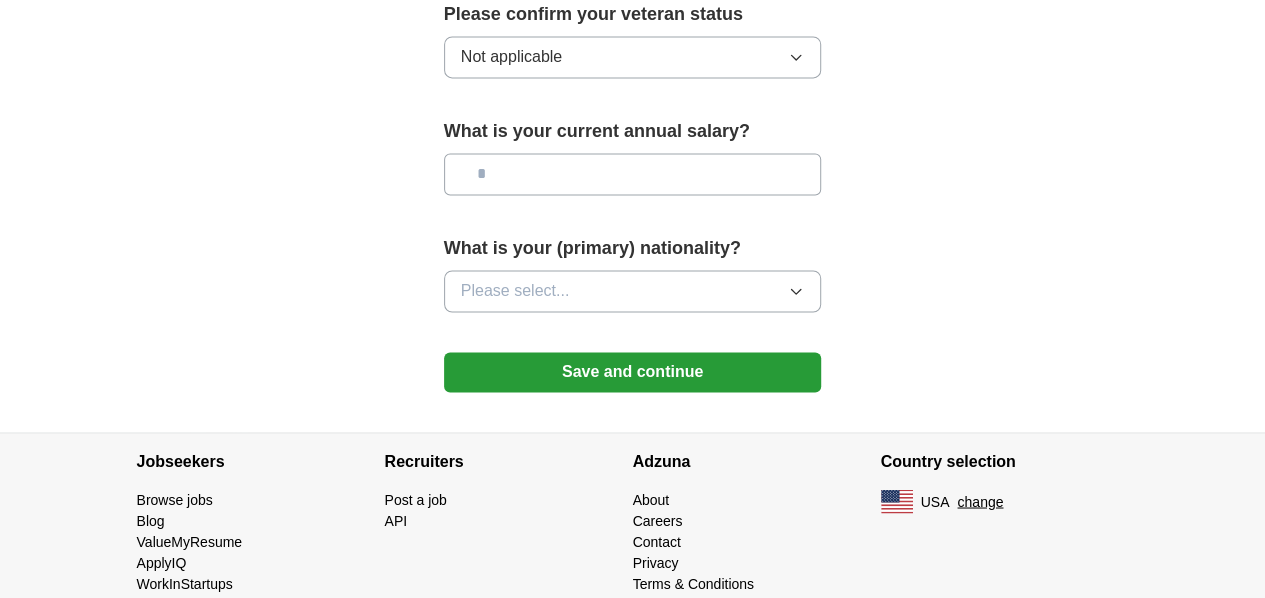 click on "Please select..." at bounding box center (633, 291) 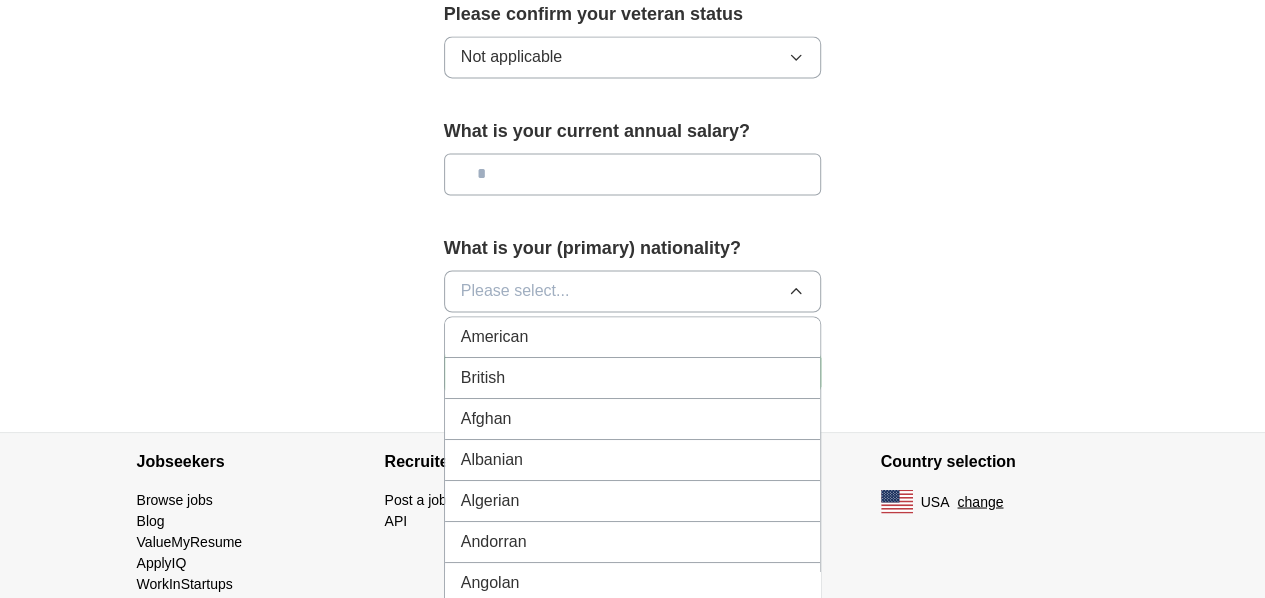 type 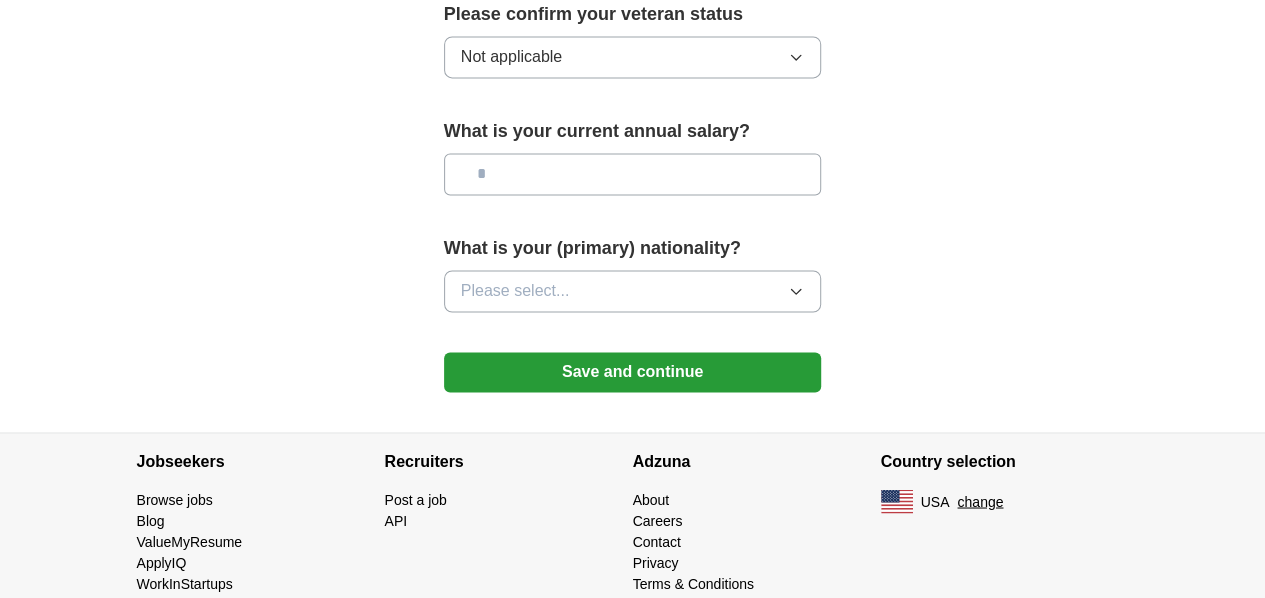 click on "Please select..." at bounding box center [633, 291] 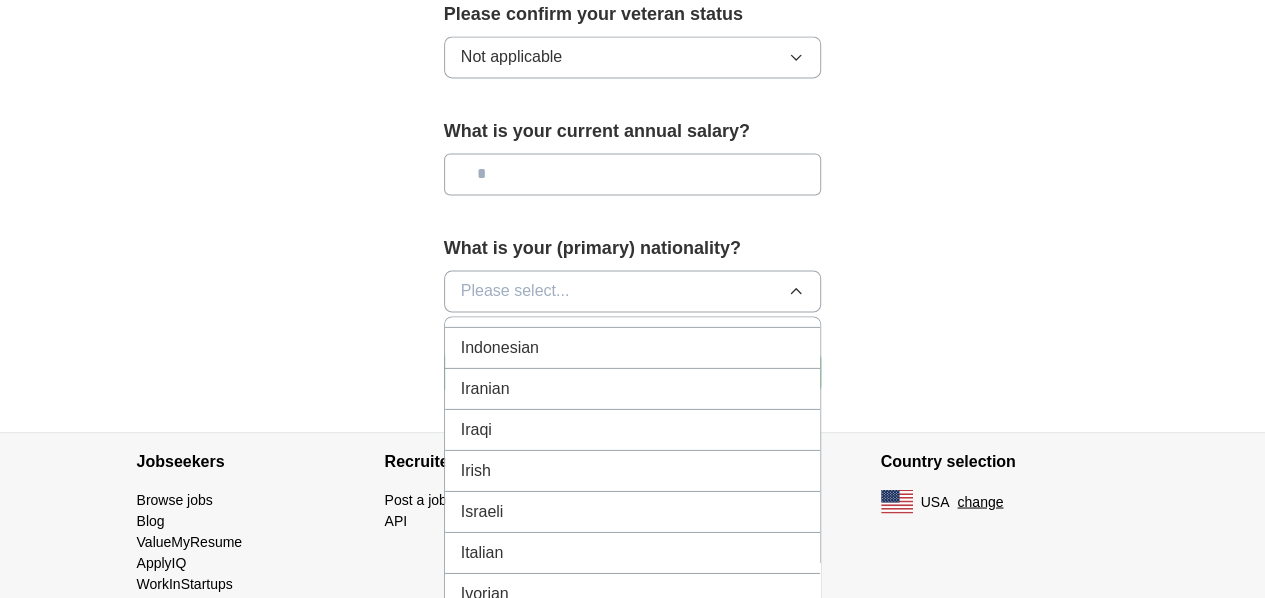 scroll, scrollTop: 3260, scrollLeft: 0, axis: vertical 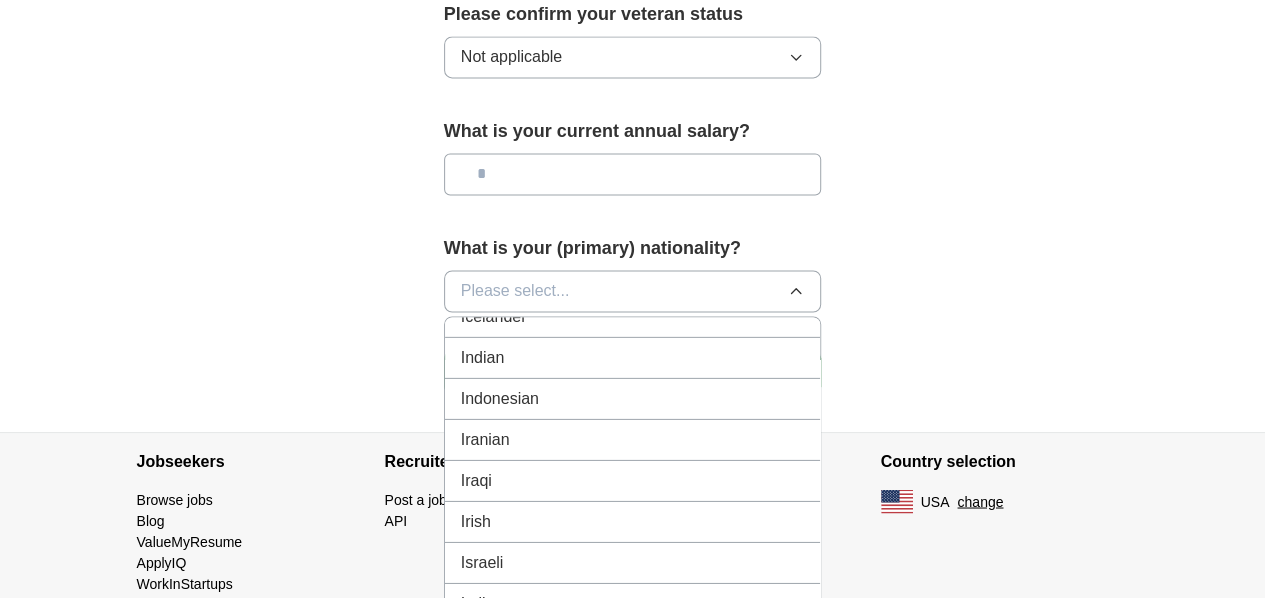 click on "Irish" at bounding box center (633, 521) 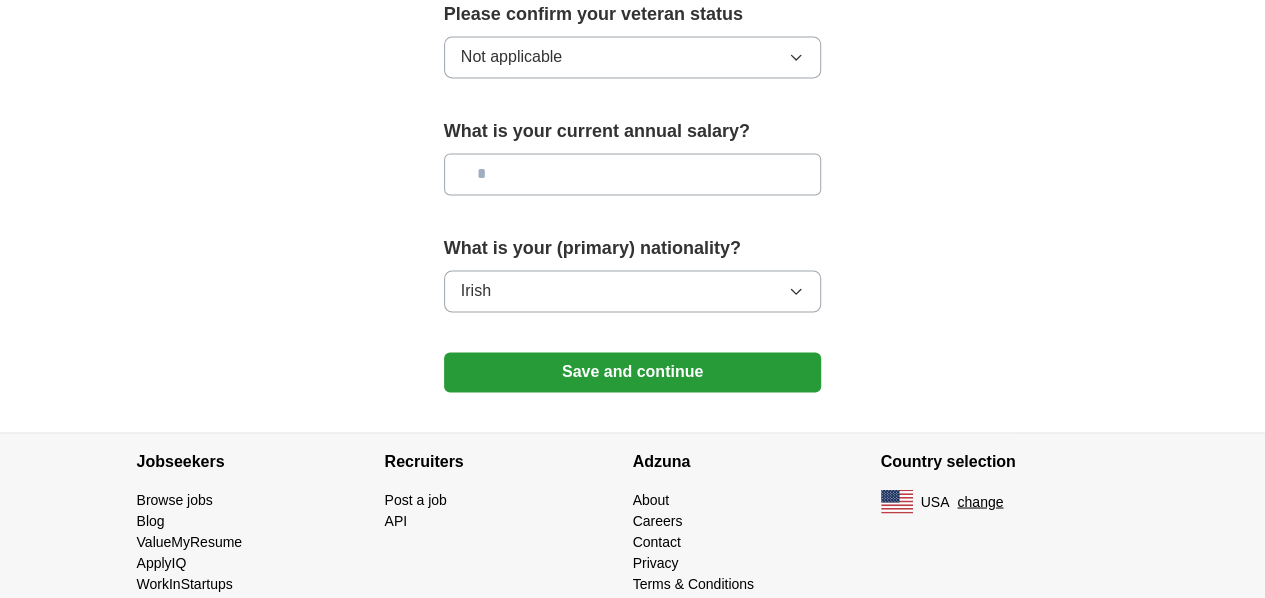 click on "Save and continue" at bounding box center [633, 372] 